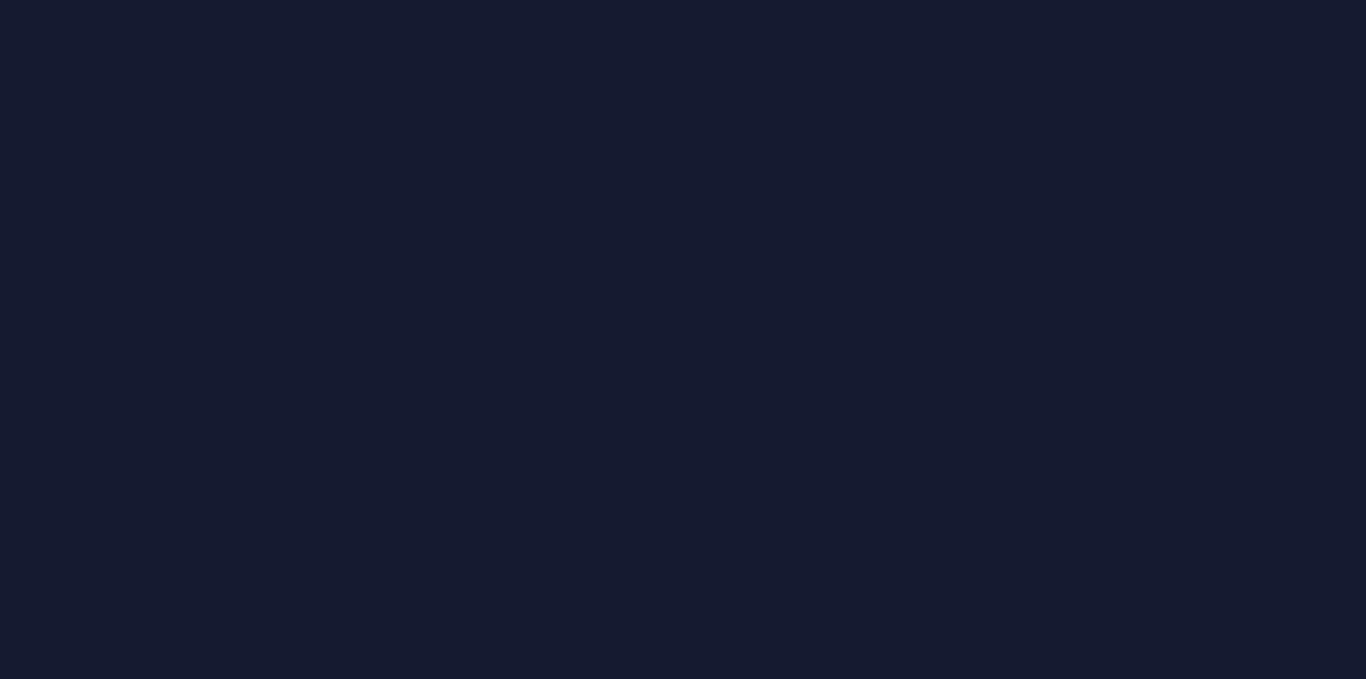 scroll, scrollTop: 0, scrollLeft: 0, axis: both 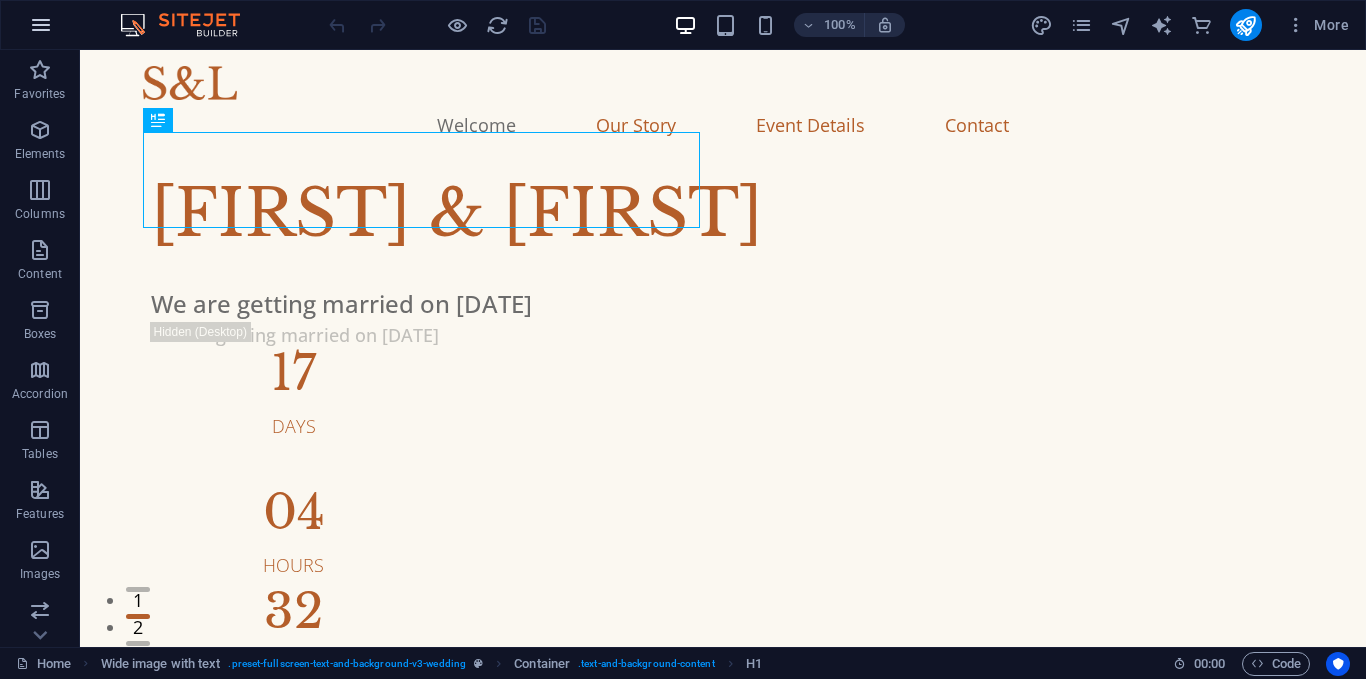 click at bounding box center (41, 25) 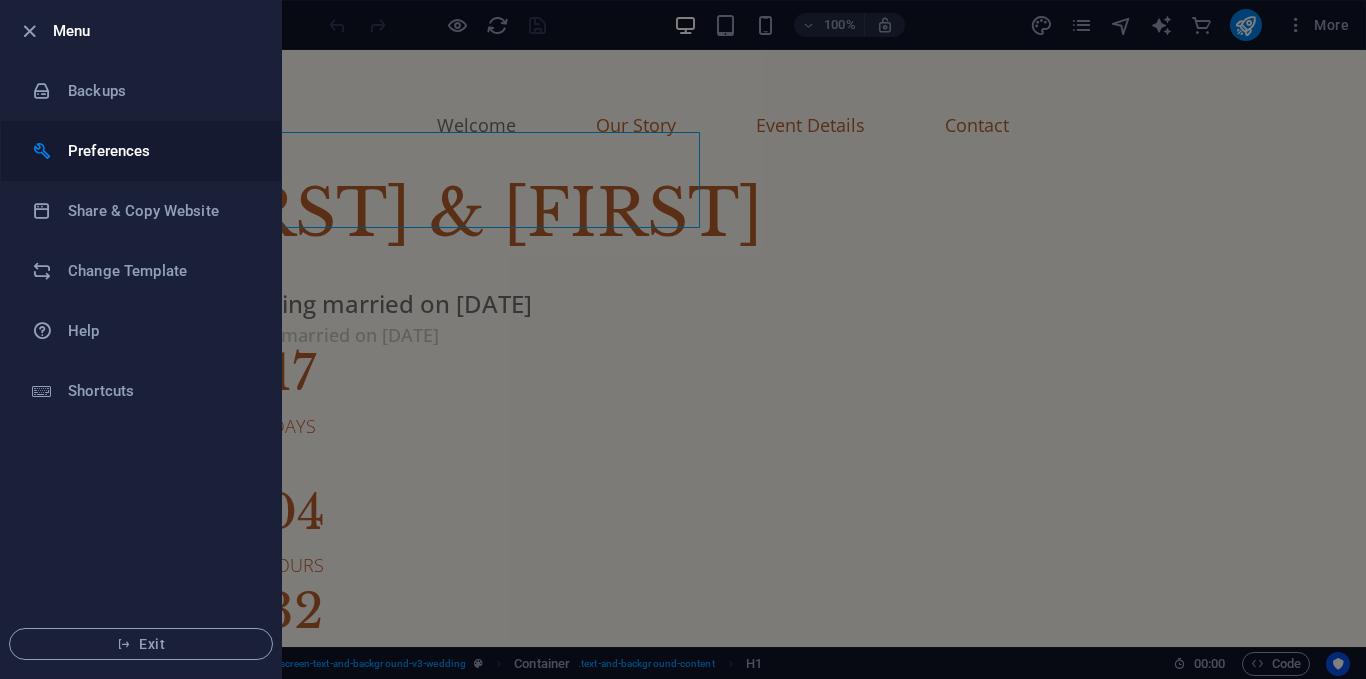 click on "Preferences" at bounding box center (160, 151) 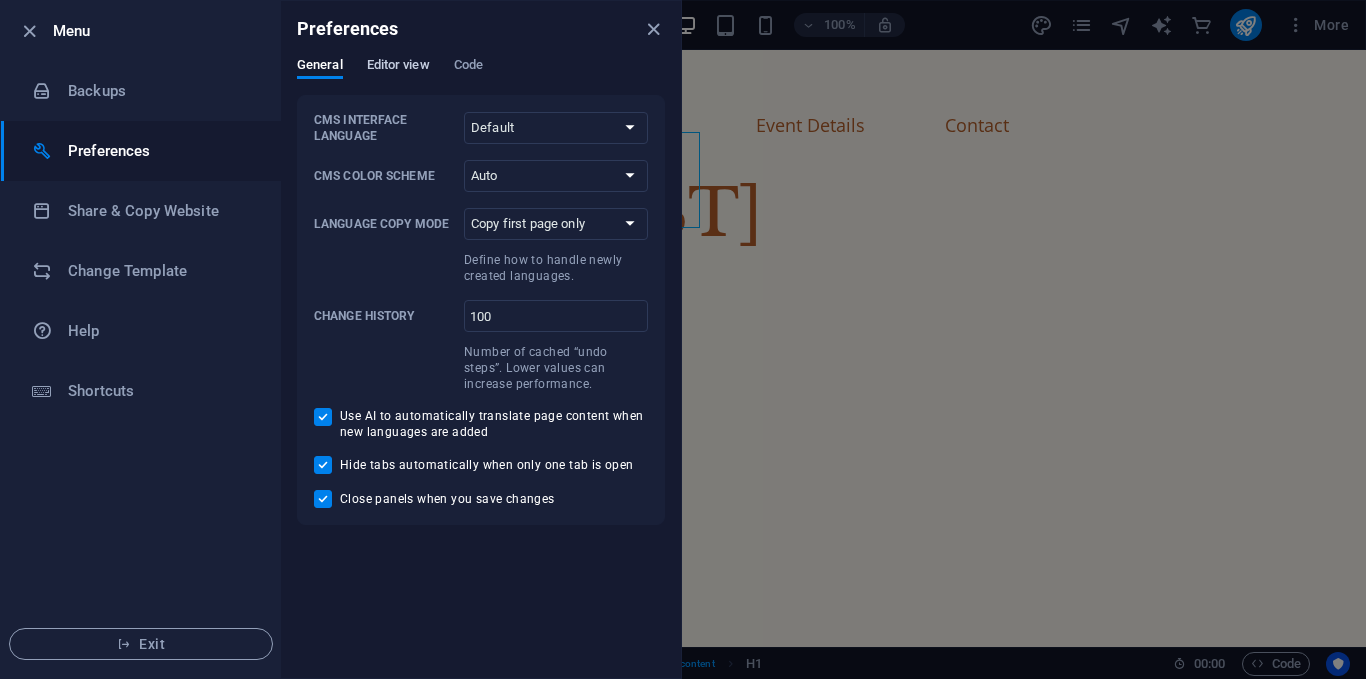 click on "Editor view" at bounding box center [398, 67] 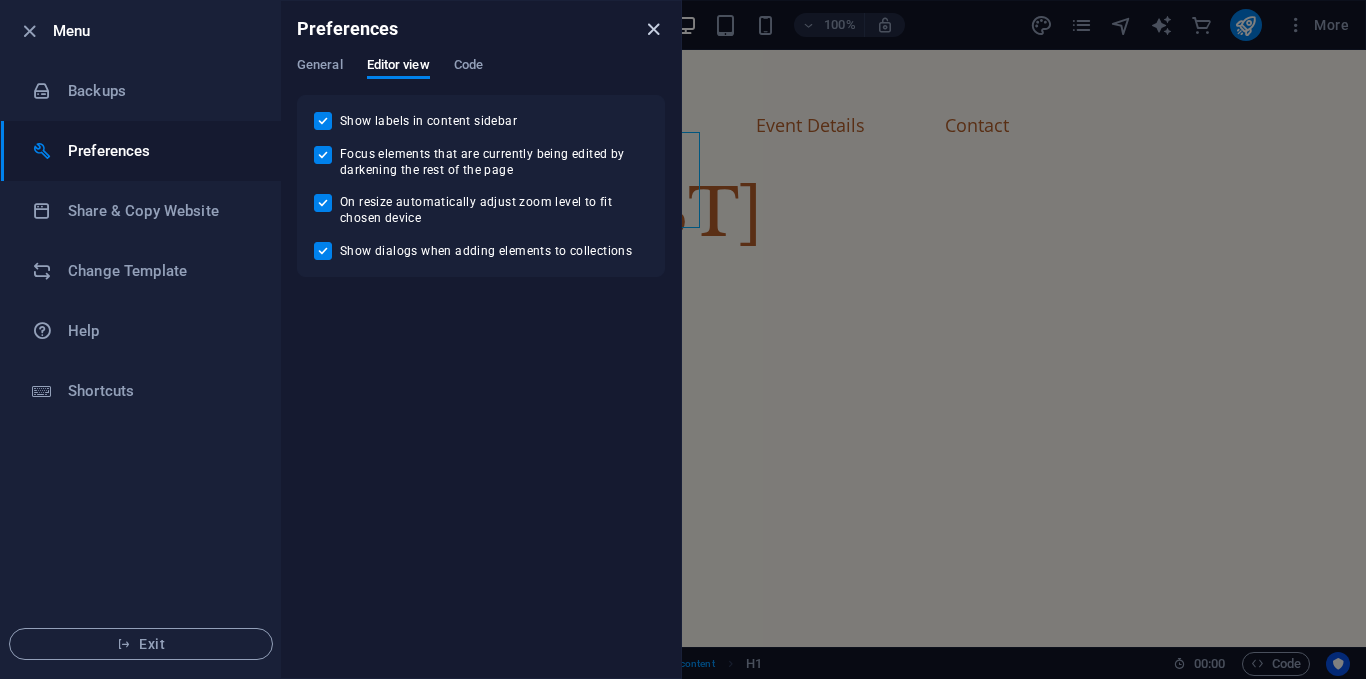 click at bounding box center [653, 29] 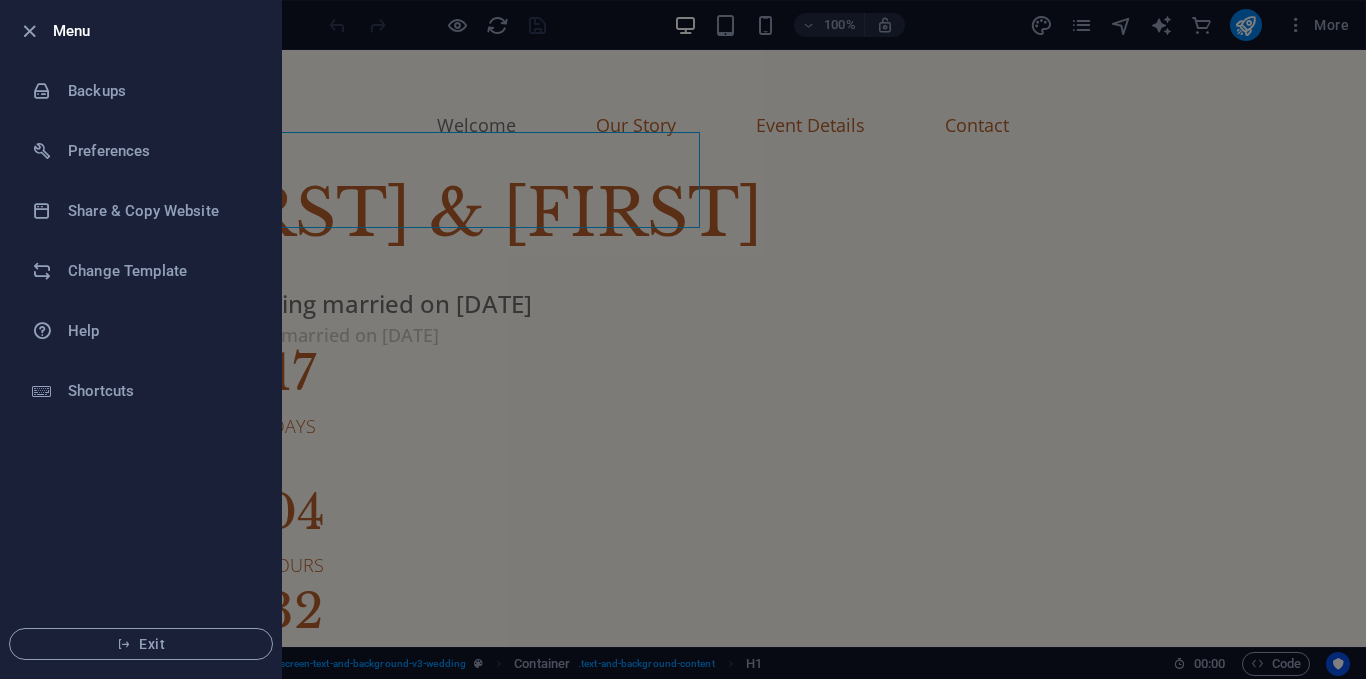 click at bounding box center [683, 339] 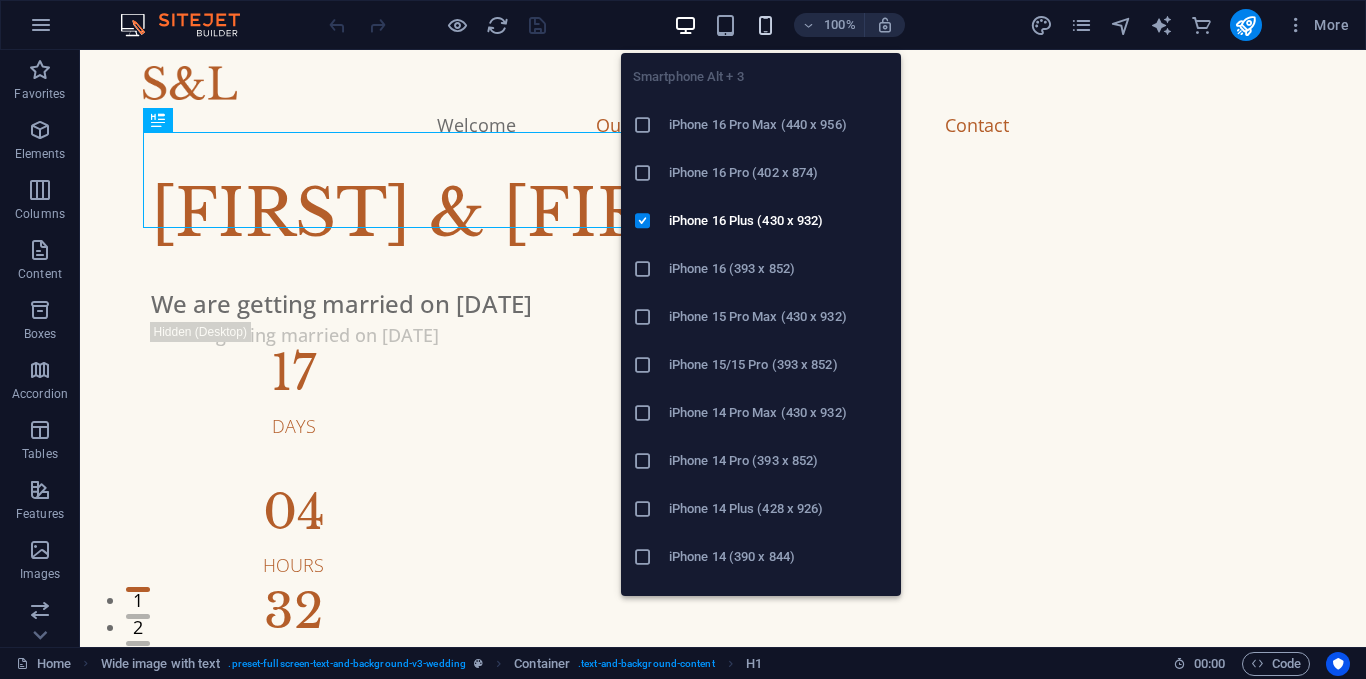 click at bounding box center [765, 25] 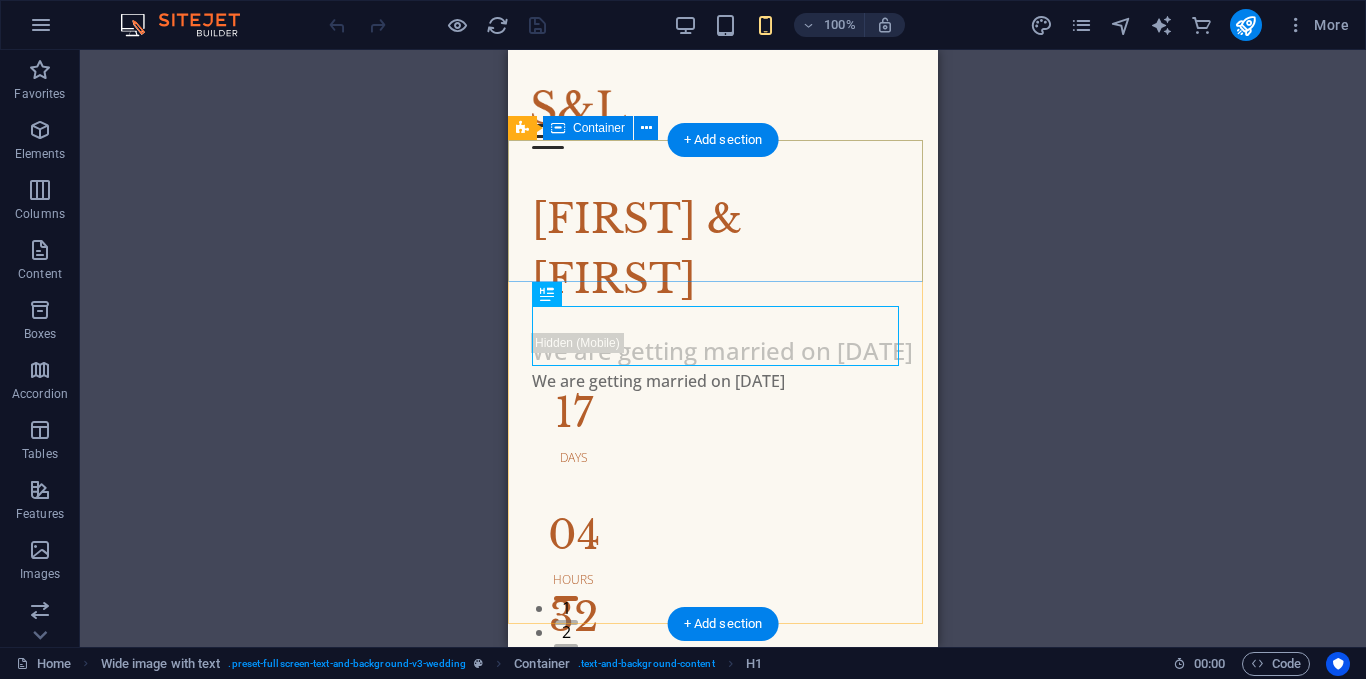 type 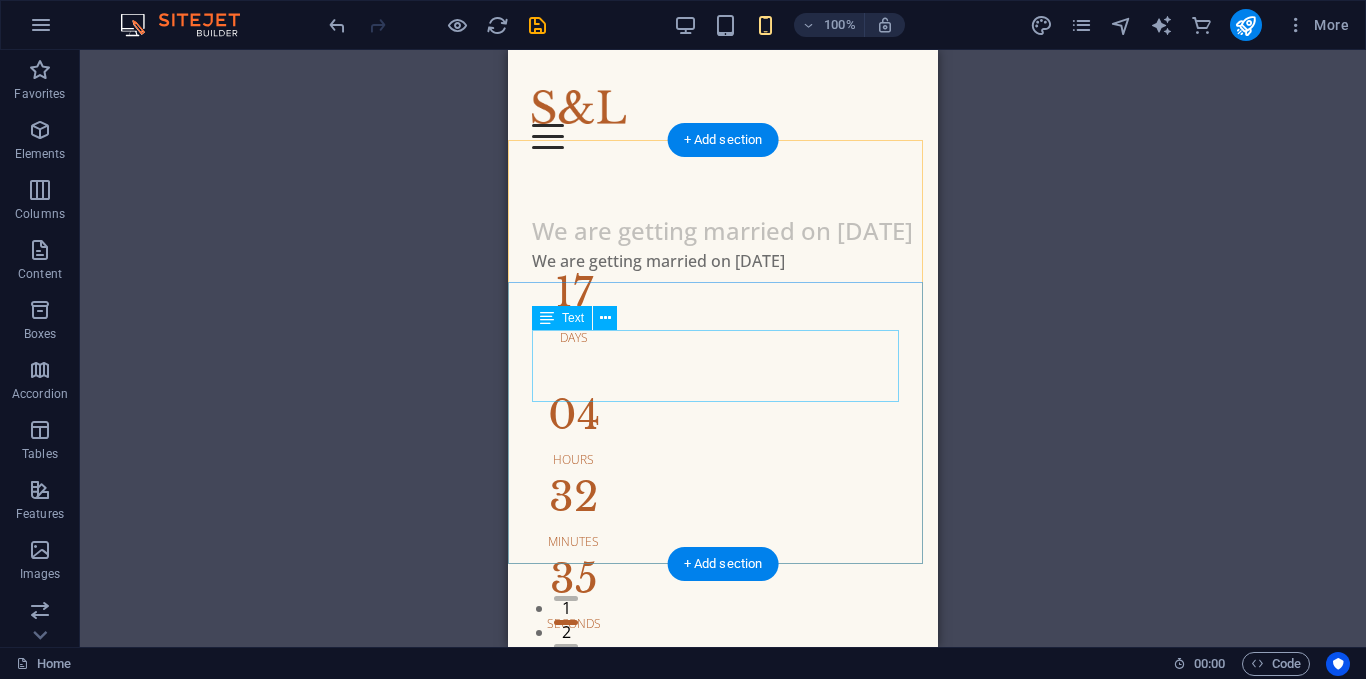 click on "We are getting married on [DATE]" at bounding box center (723, 231) 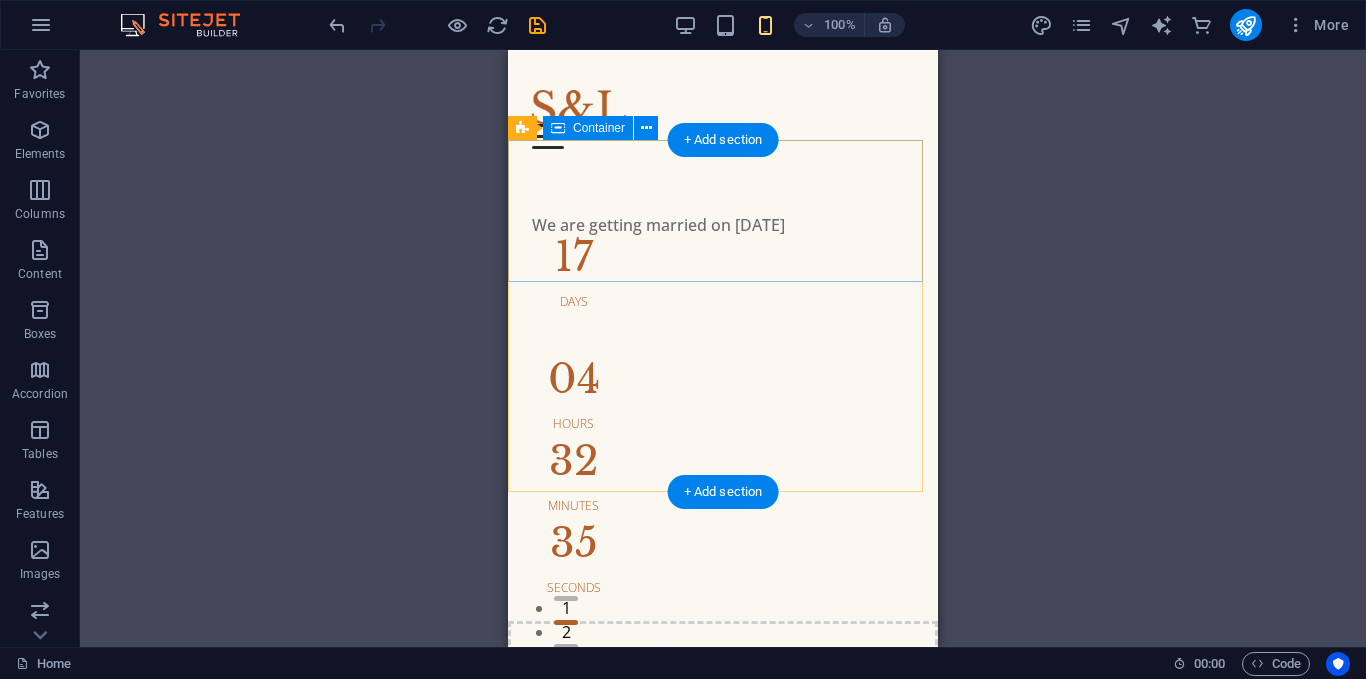 click on "Drop content here or  Add elements  Paste clipboard" at bounding box center [723, 692] 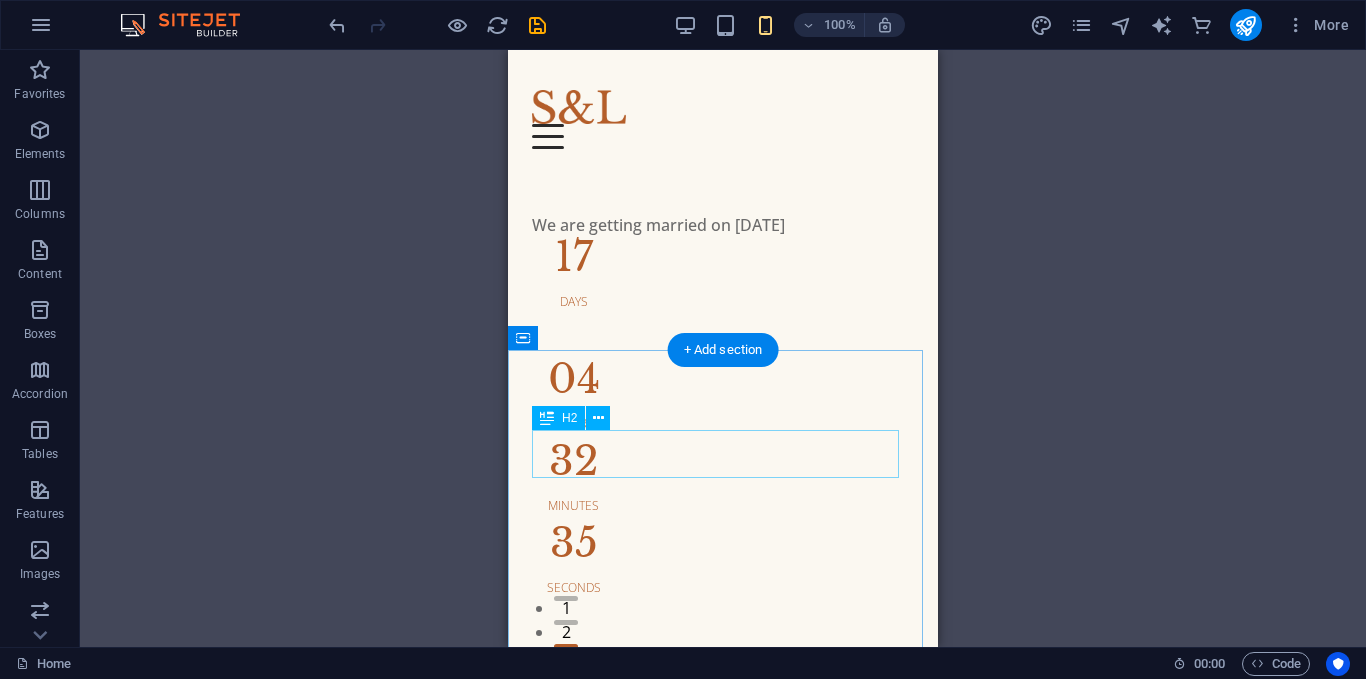 click on "Our Story" at bounding box center [723, 725] 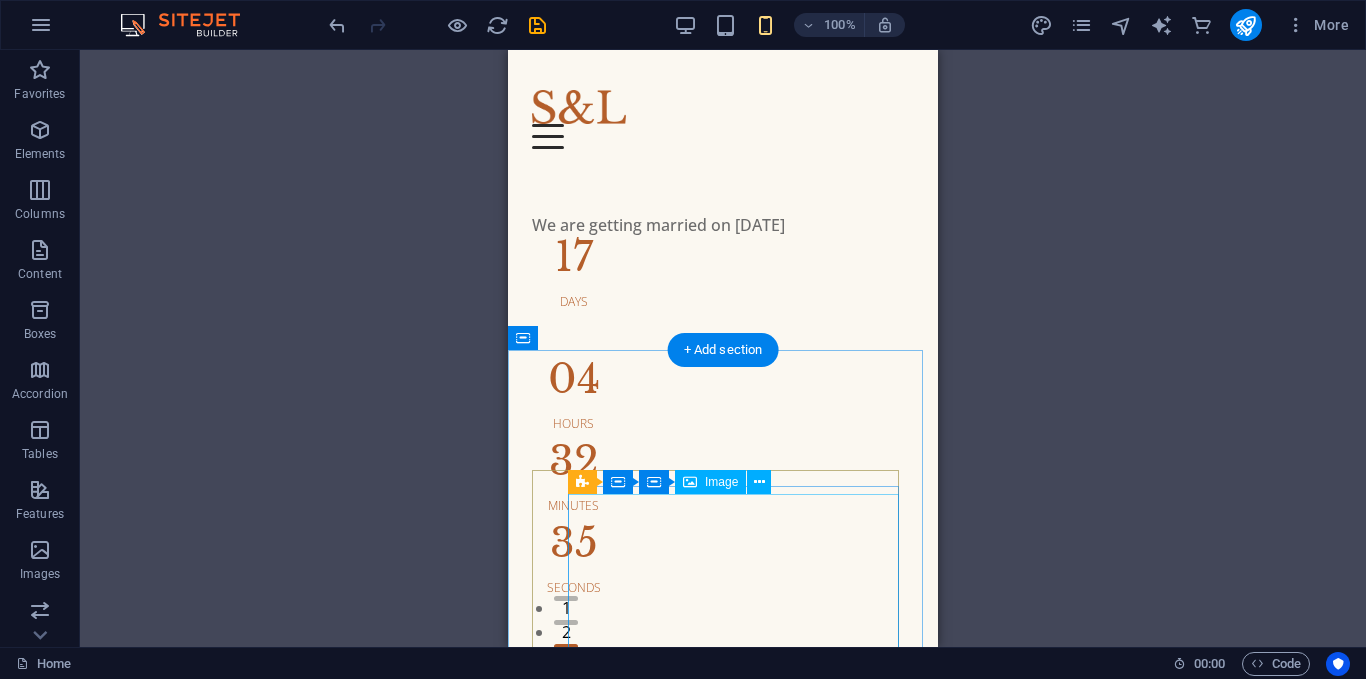 click at bounding box center [741, 864] 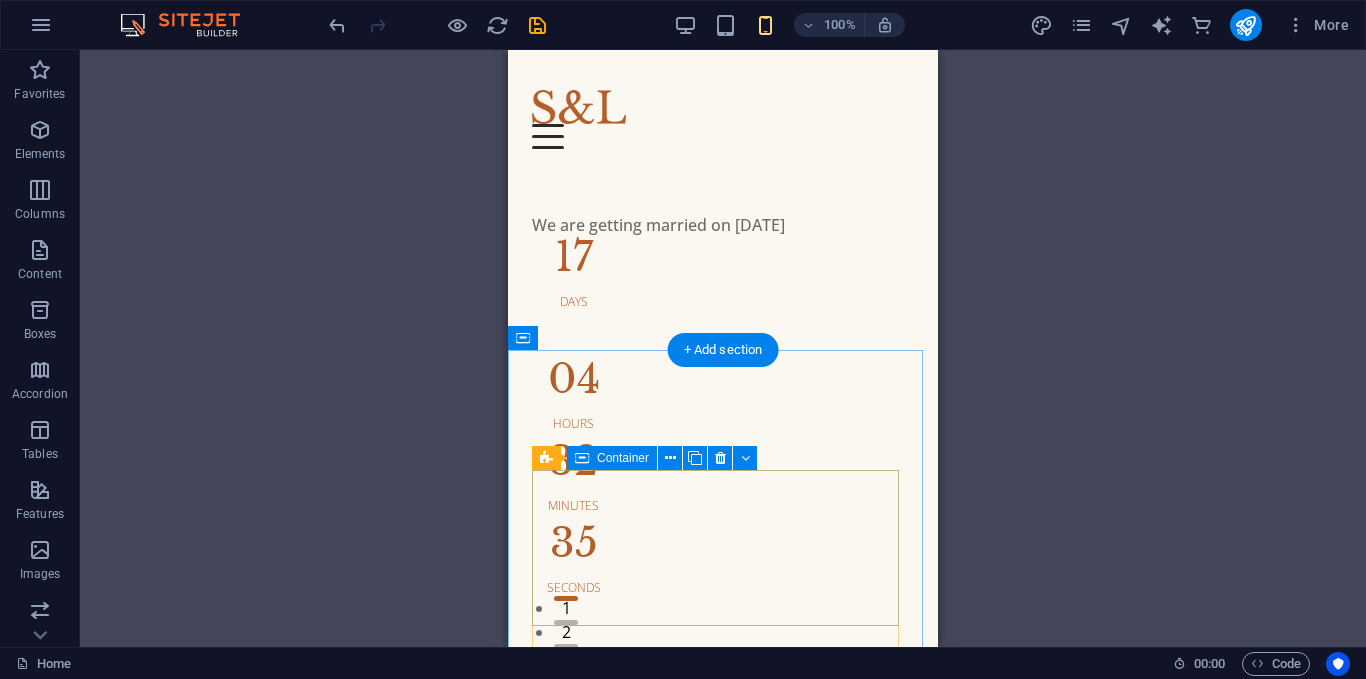 click on "[DATE] When we first met Lorem ipsum dolor sit amet, consectetur adipiscing elit, sed do eiusmod tempor incididunt ut." at bounding box center [723, 819] 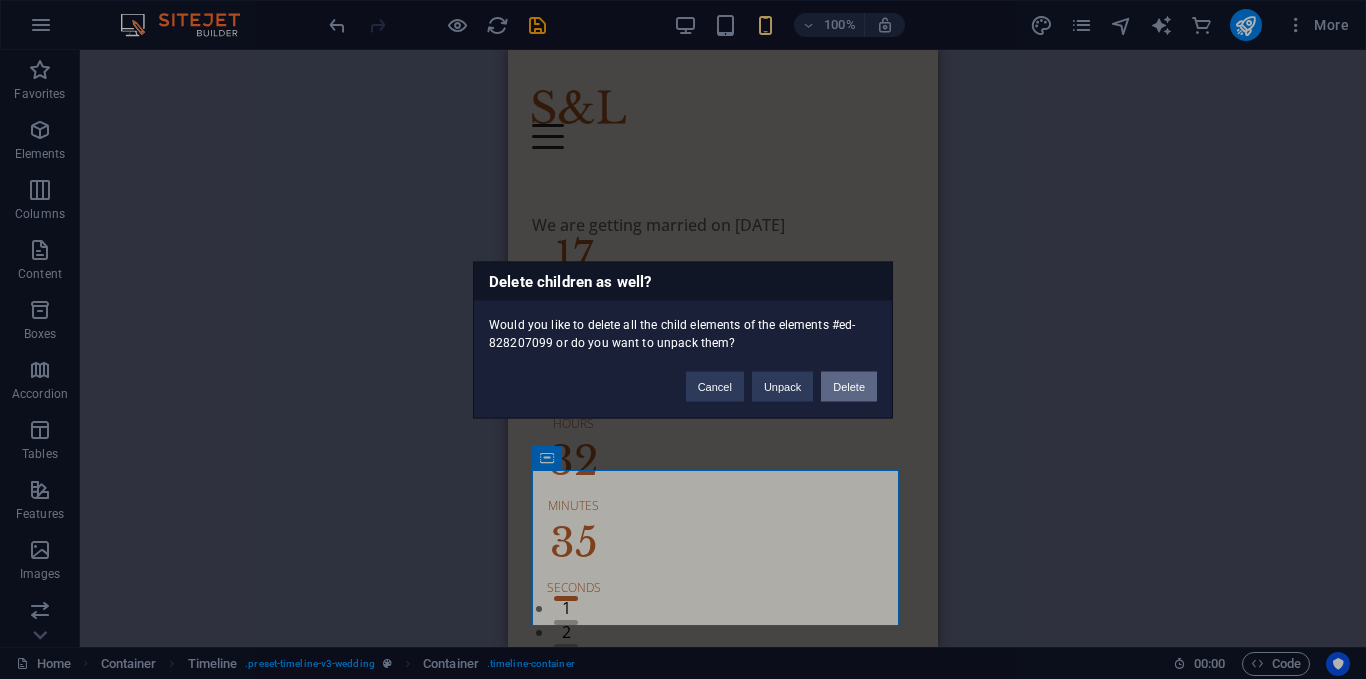 click on "Delete" at bounding box center [849, 386] 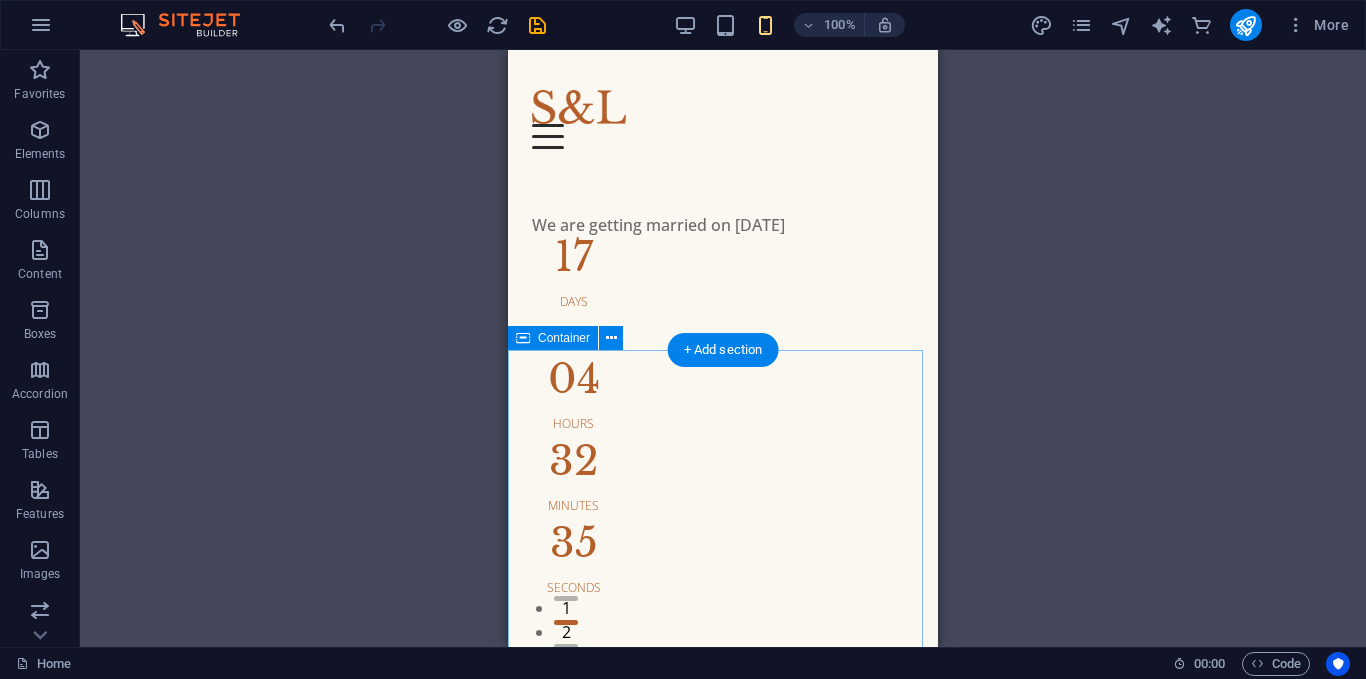 click on "[DATE] Our first date Lorem ipsum dolor sit amet, consectetur adipiscing elit, sed do eiusmod tempor incididunt ut. [DATE] Marriage Proposal Lorem ipsum dolor sit amet, consectetur adipiscing elit, sed do eiusmod tempor incididunt ut. [DATE] Our Engagement Lorem ipsum dolor sit amet, consectetur adipiscing elit, sed do eiusmod tempor incididunt ut." at bounding box center [723, 1291] 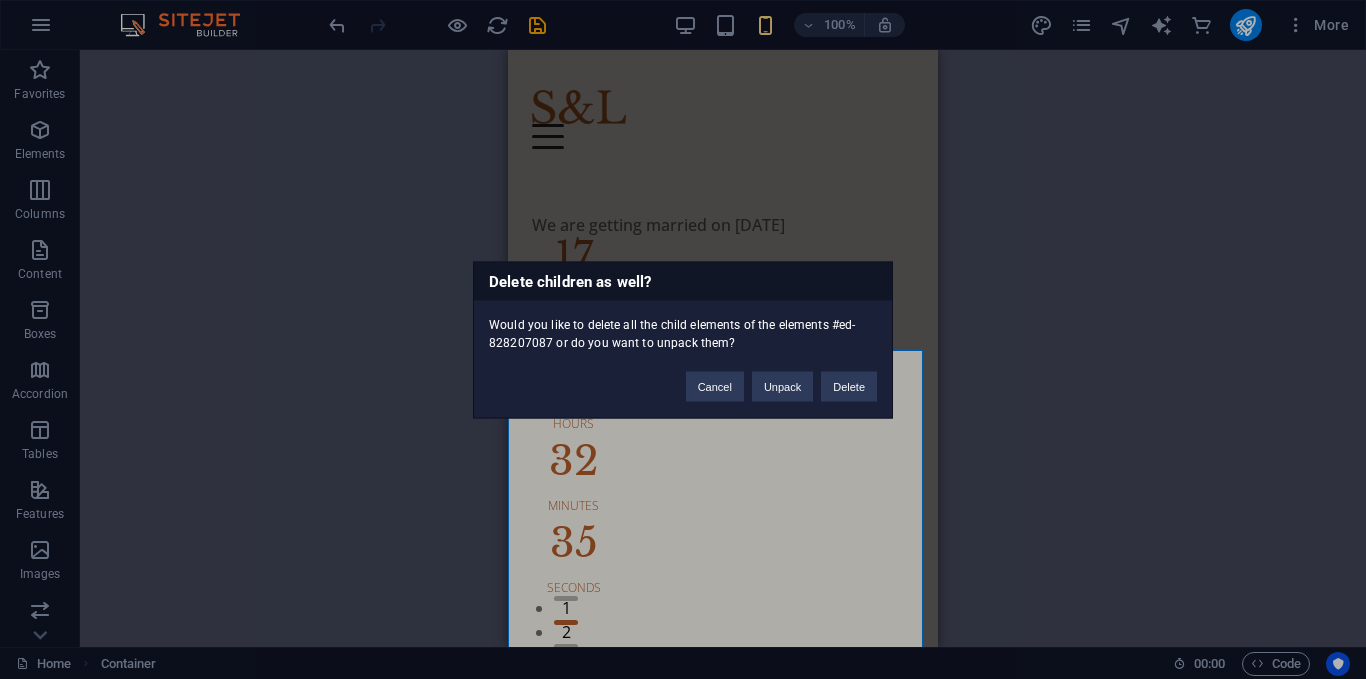 type 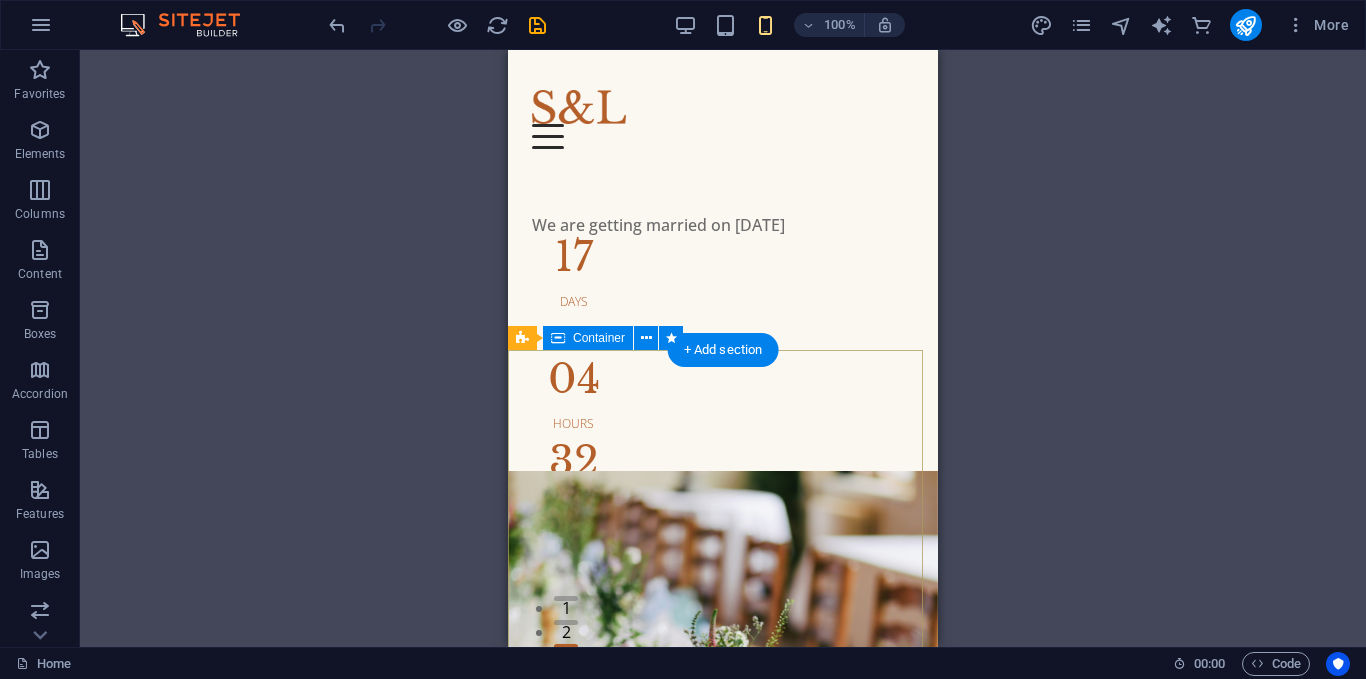 click on "Celebrate this next milestone with us" at bounding box center [723, 1272] 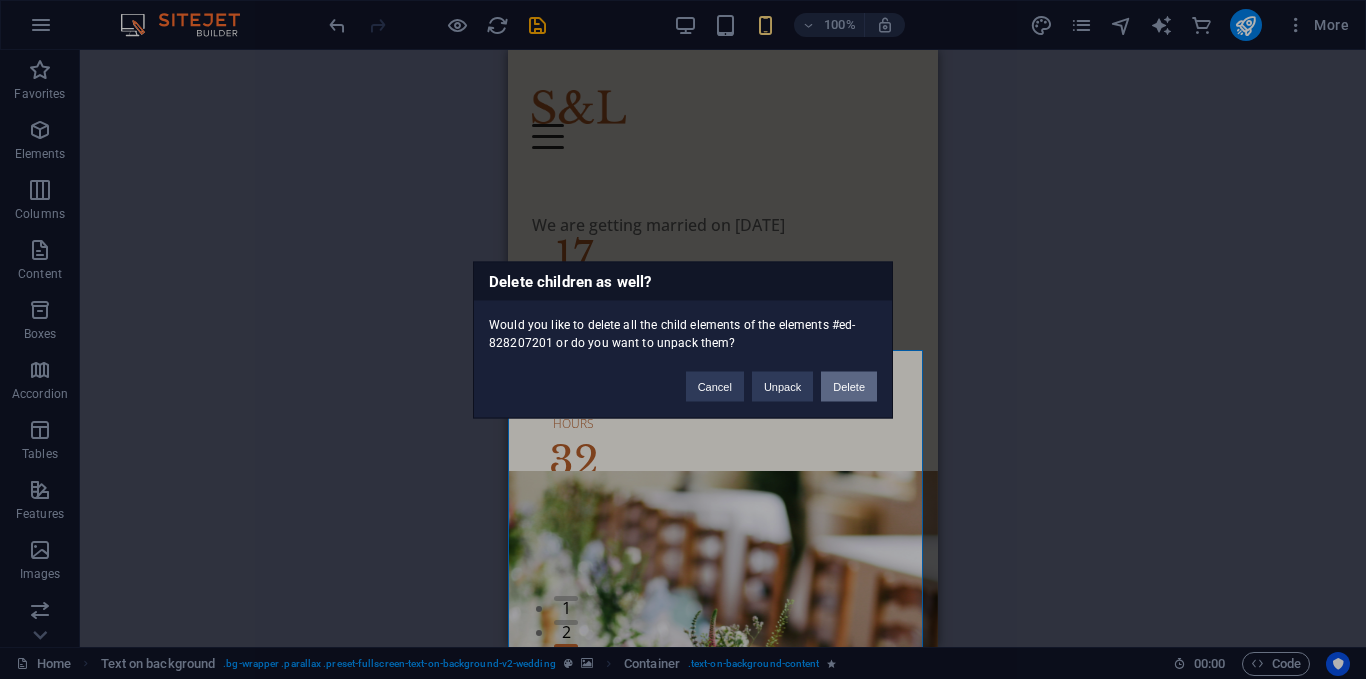 click on "Delete" at bounding box center (849, 386) 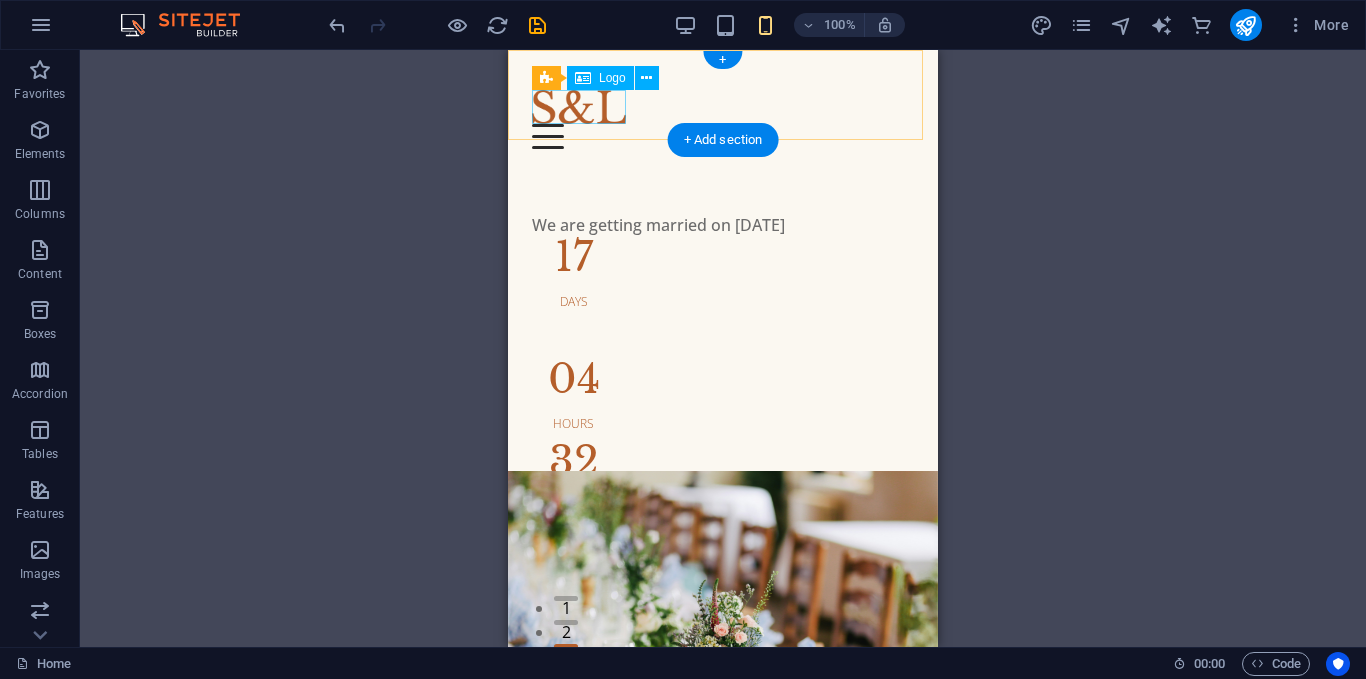 click at bounding box center [723, 107] 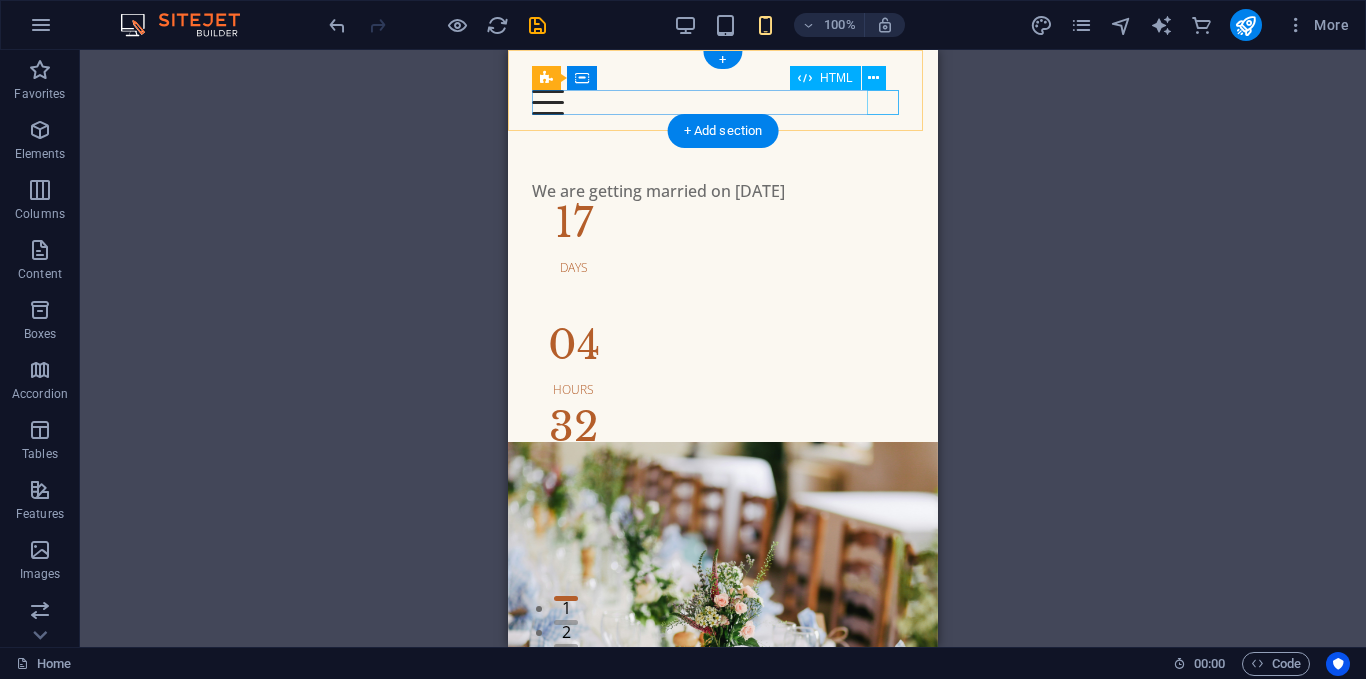 click at bounding box center (723, 102) 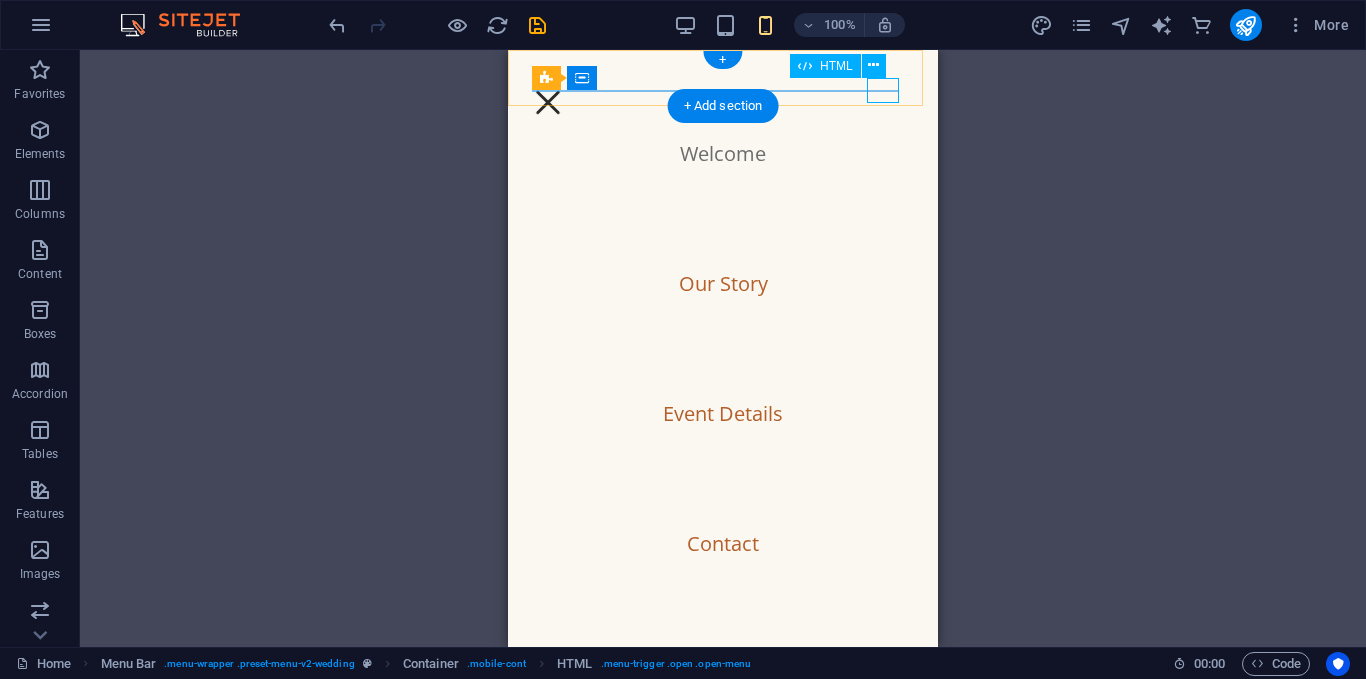 click at bounding box center (548, 102) 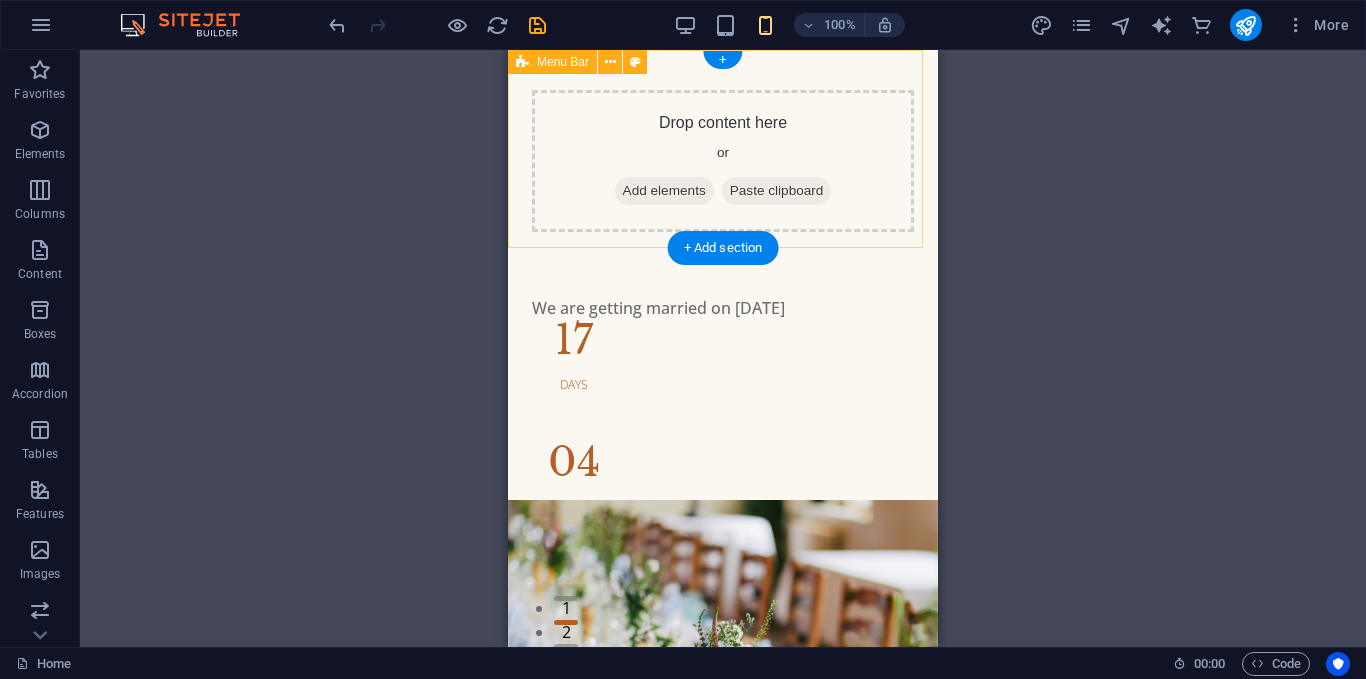 click on "Drop content here or  Add elements  Paste clipboard Welcome Our Story Event Details Contact" at bounding box center [723, 149] 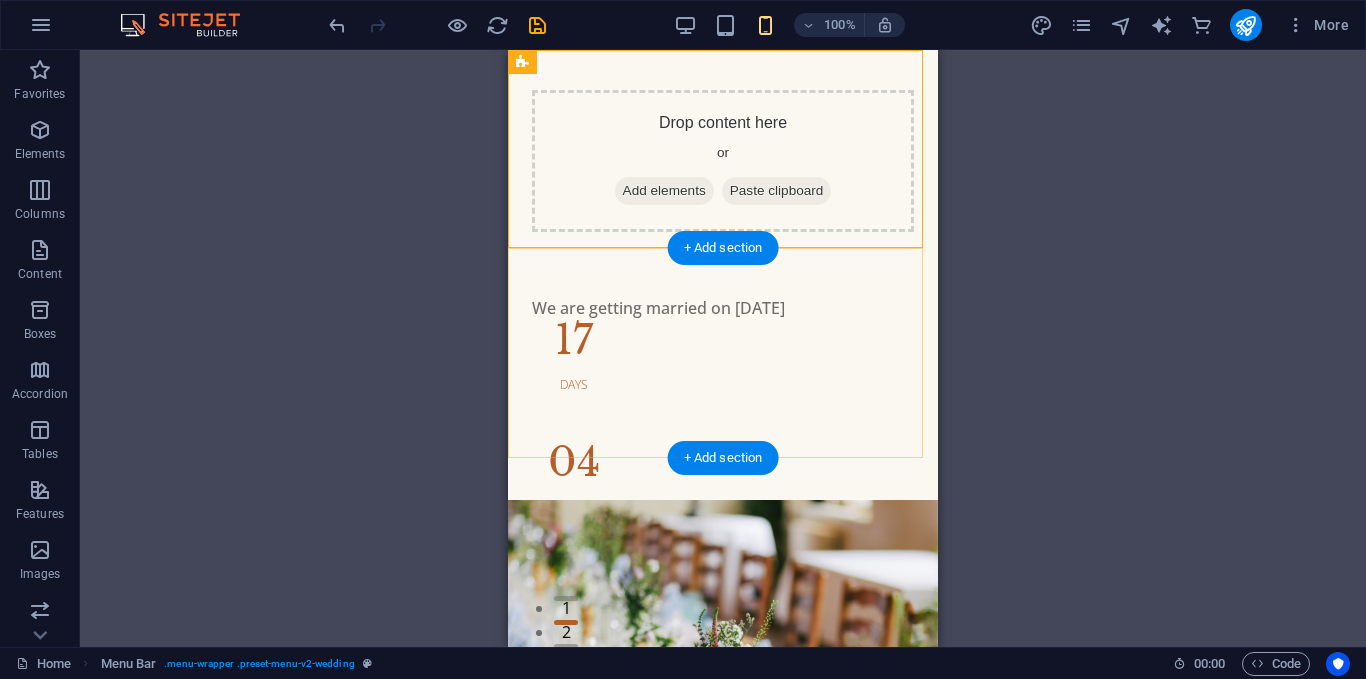 click on "+ Add section" at bounding box center [723, 248] 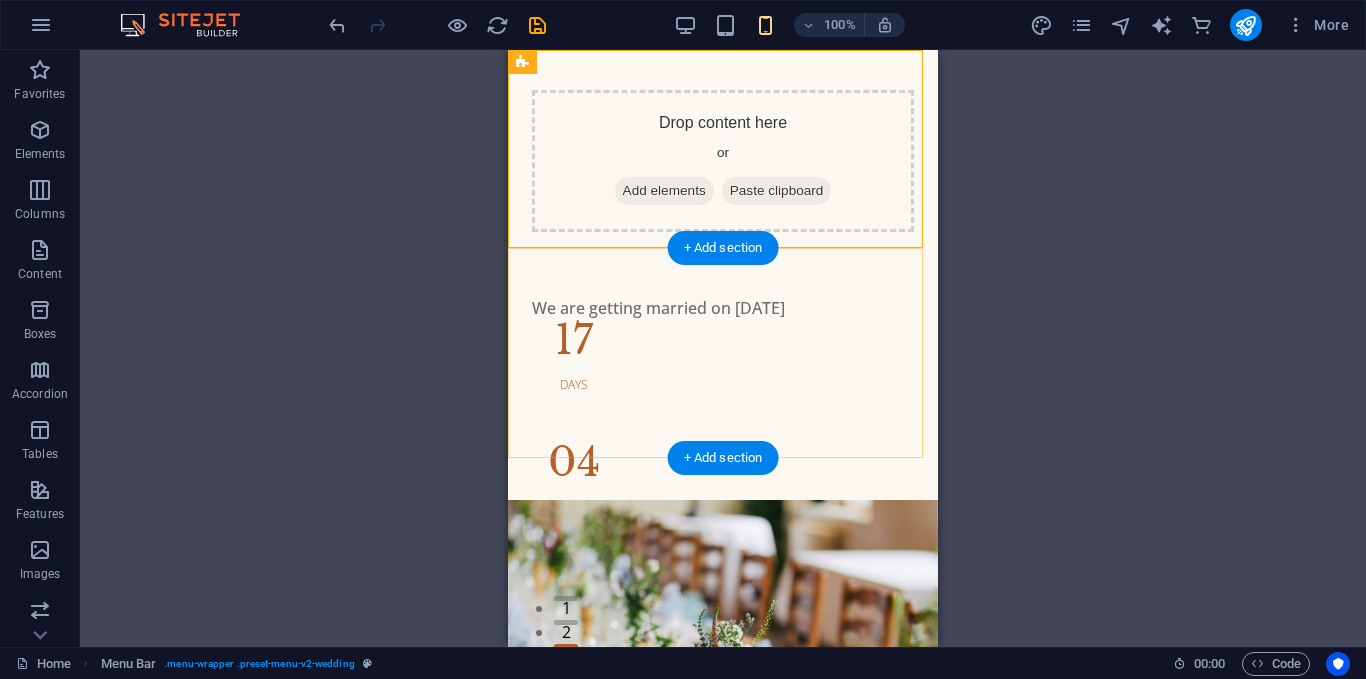 click on "We are getting married on [DATE]" at bounding box center [723, 308] 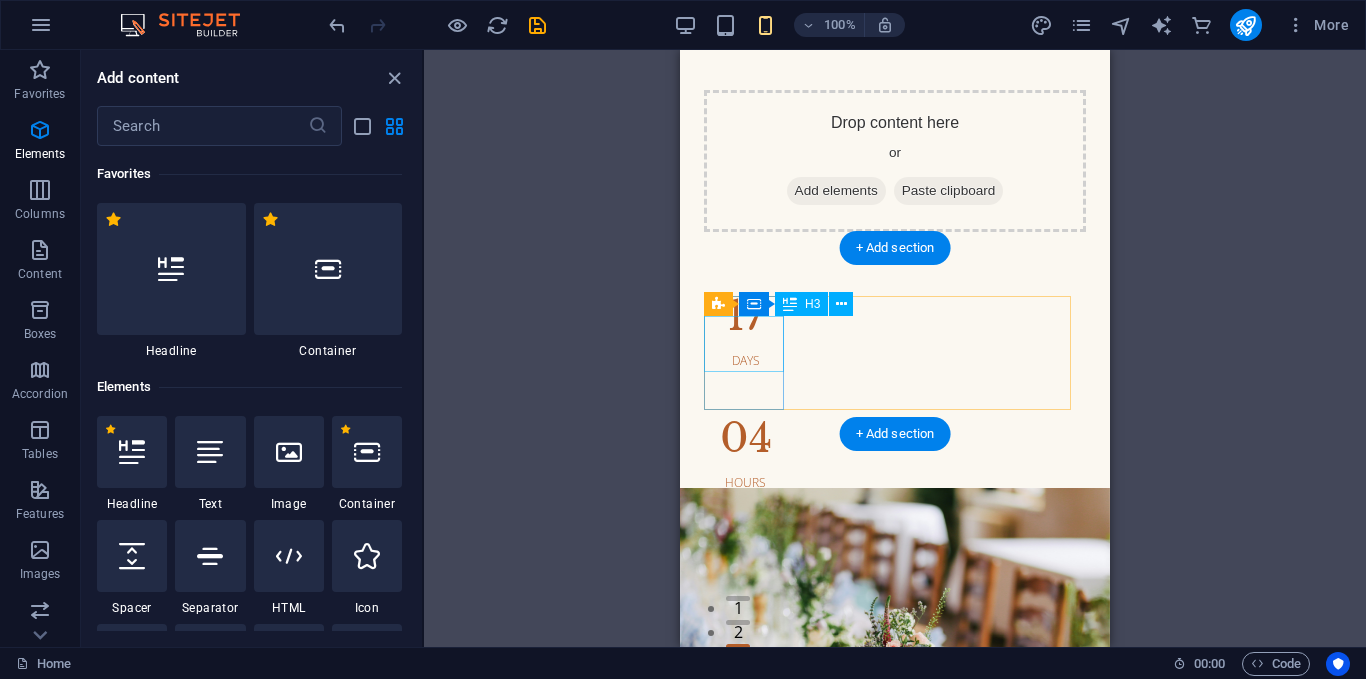 scroll, scrollTop: 3499, scrollLeft: 0, axis: vertical 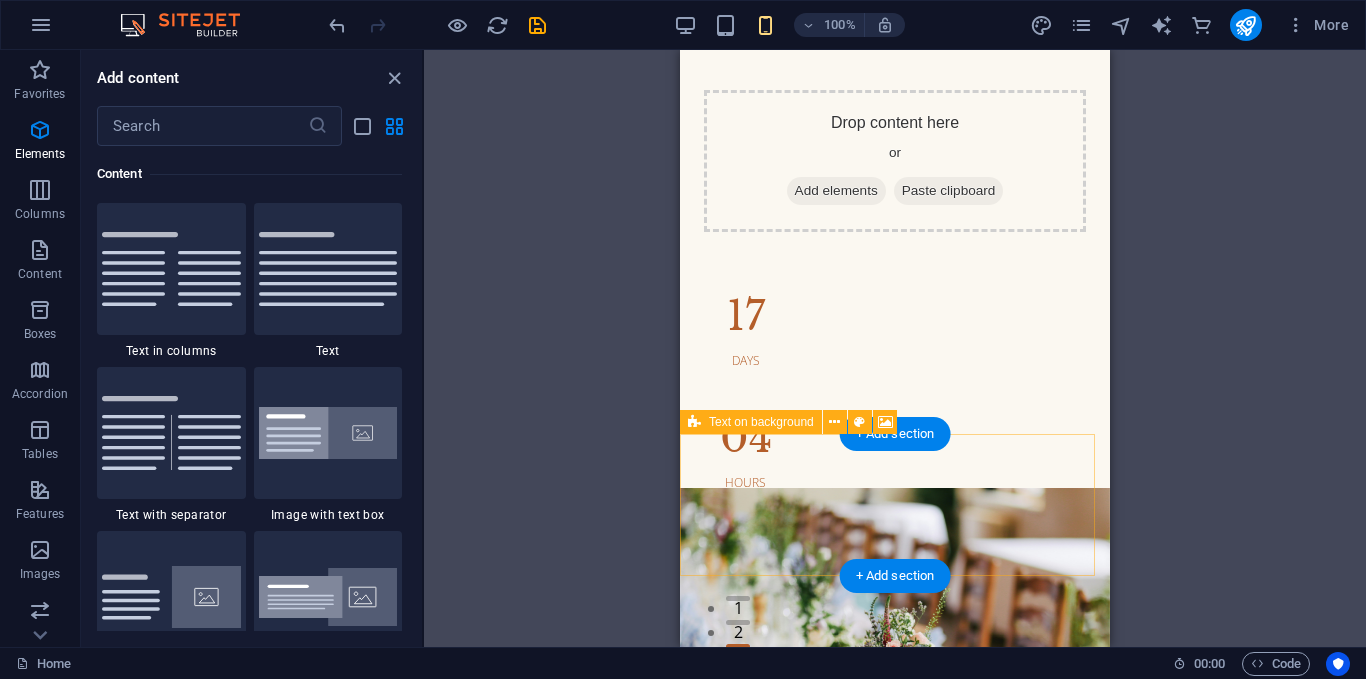 click on "Add elements" at bounding box center (836, 1151) 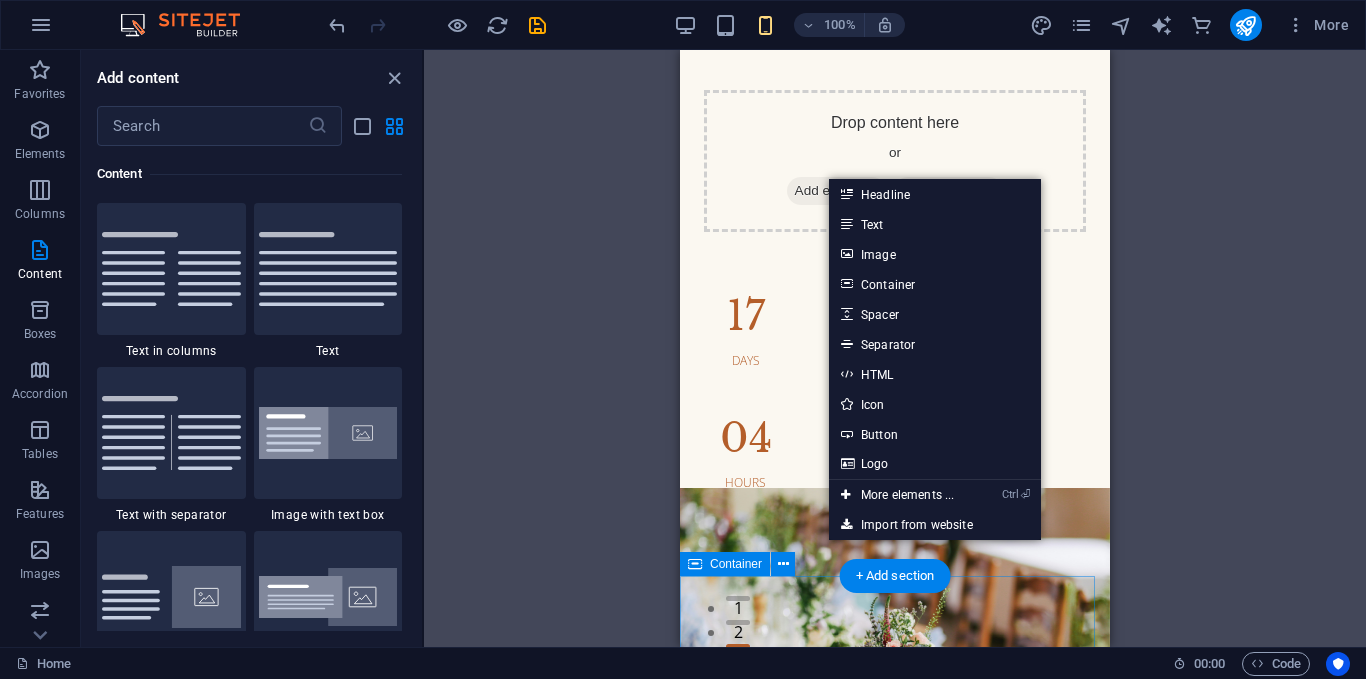 click on "Event Details The Ceremony Saturday, [DATE] [TIME] - [TIME] [NUMBER] [STREET] [CITY] - [POSTAL_CODE], Canada The Reception Saturday, [DATE] [TIME] - [TIME] [NUMBER] [STREET] [CITY] - [POSTAL_CODE], Canada" at bounding box center [895, 1640] 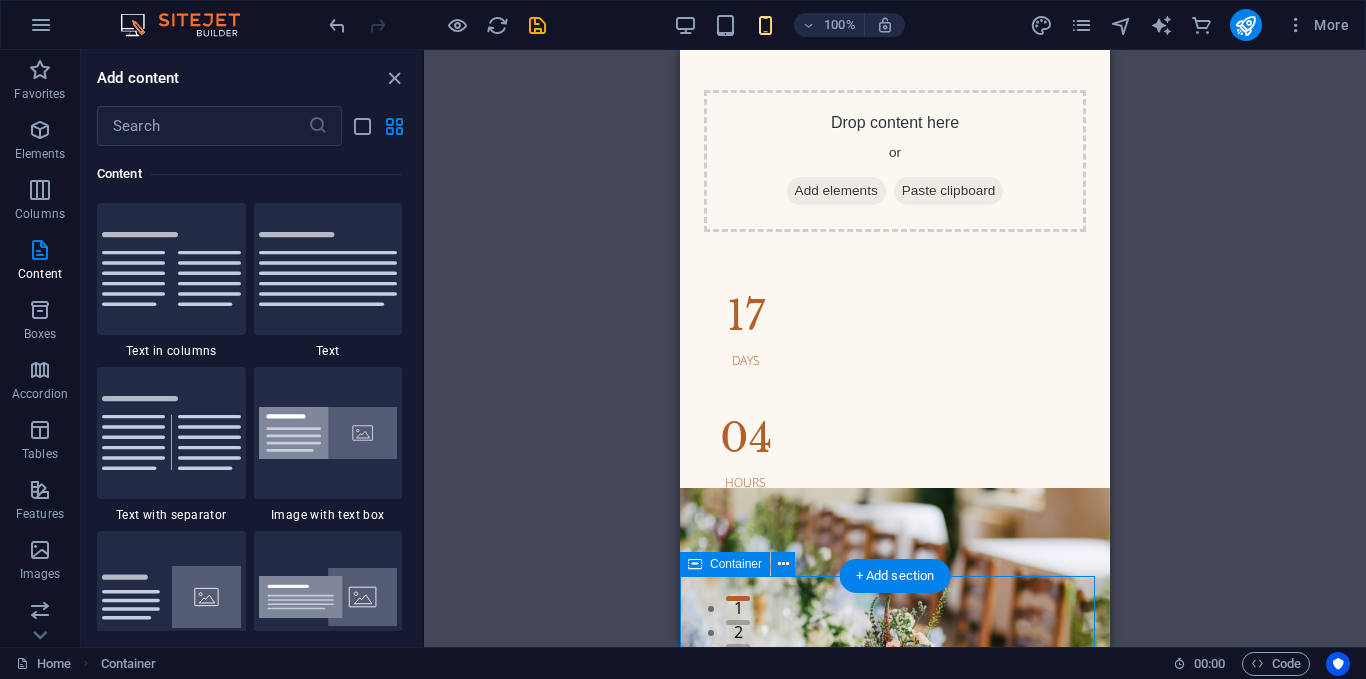 click on "Event Details The Ceremony Saturday, [DATE] [TIME] - [TIME] [NUMBER] [STREET] [CITY] - [POSTAL_CODE], Canada The Reception Saturday, [DATE] [TIME] - [TIME] [NUMBER] [STREET] [CITY] - [POSTAL_CODE], Canada" at bounding box center (895, 1640) 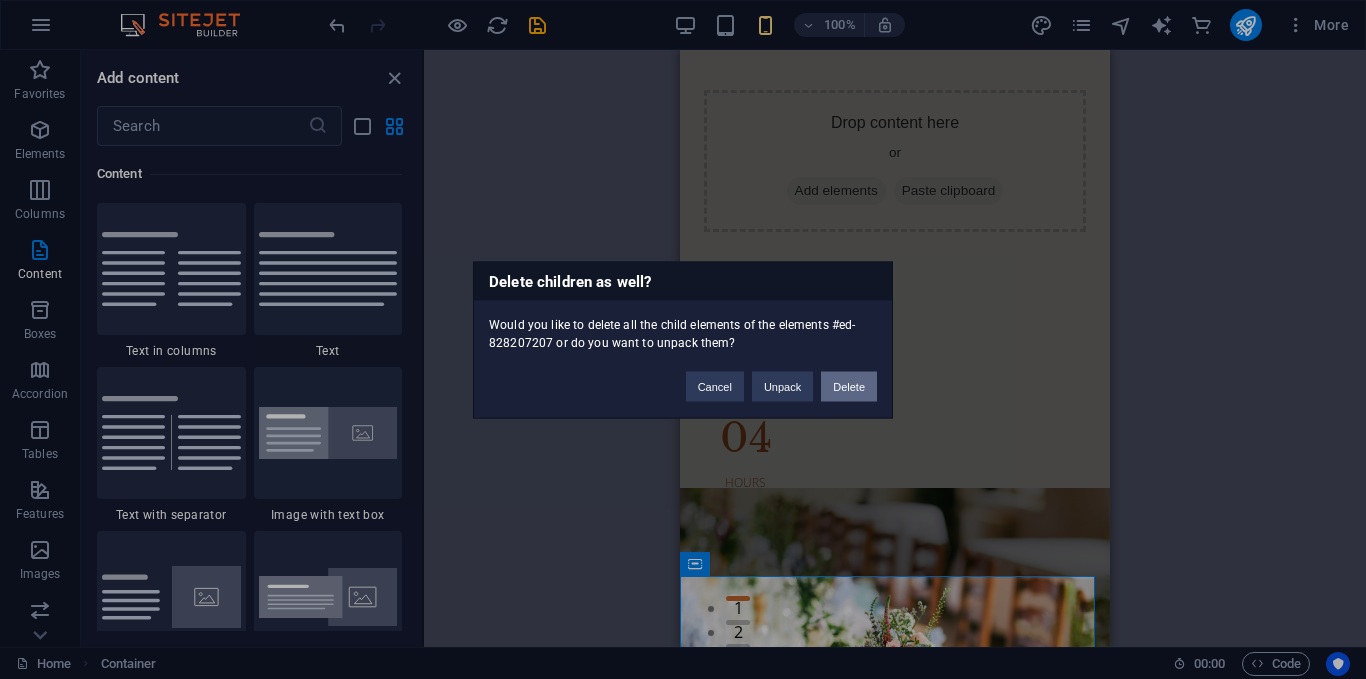 type 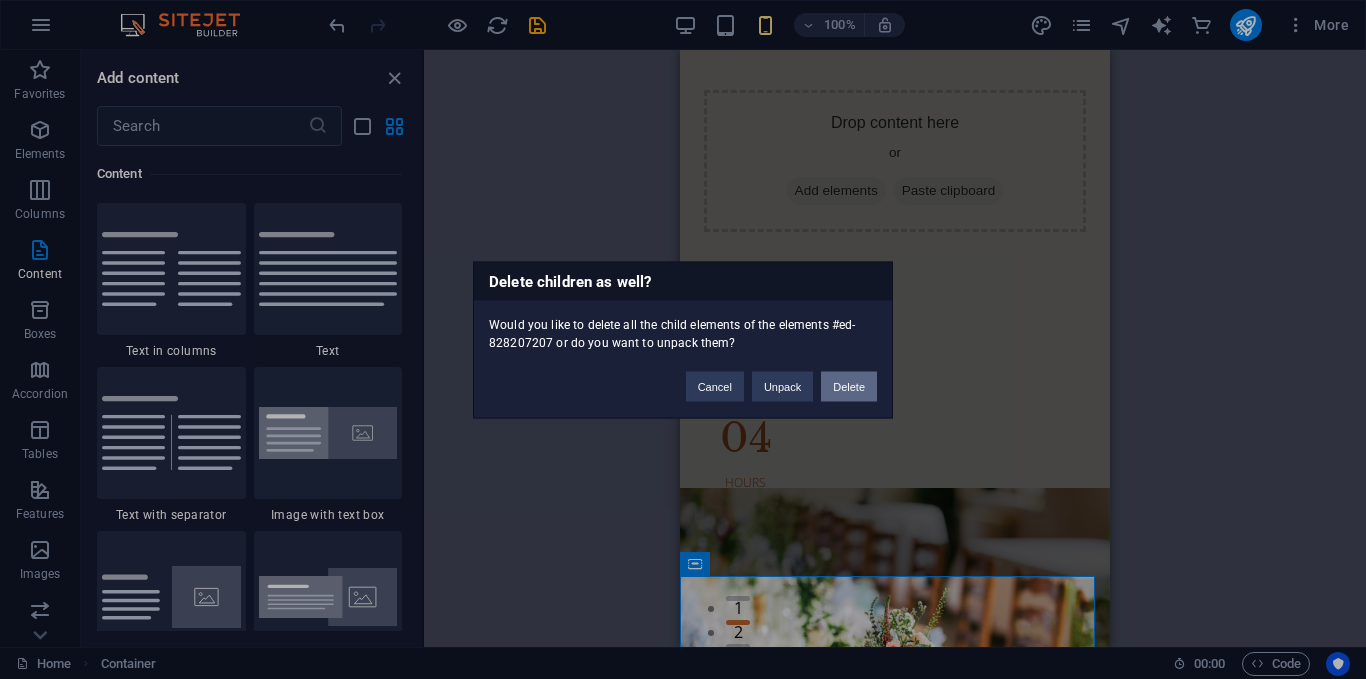 drag, startPoint x: 856, startPoint y: 391, endPoint x: 176, endPoint y: 341, distance: 681.83575 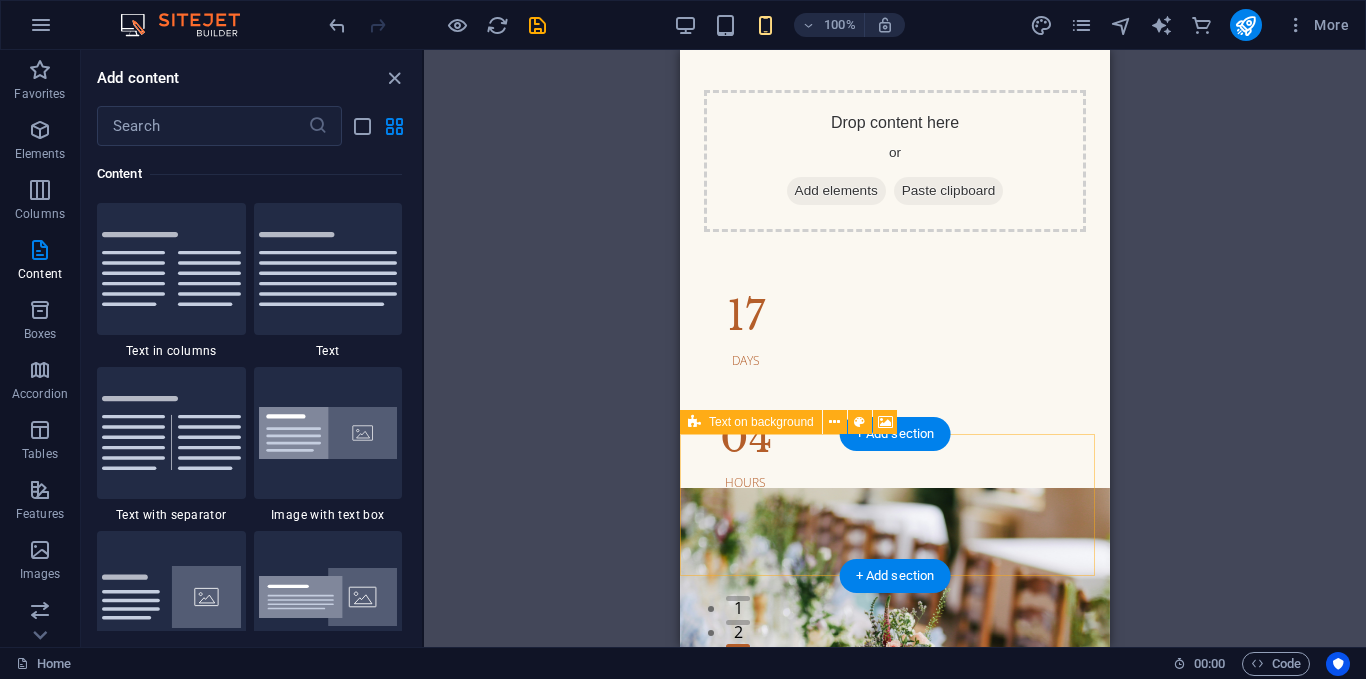 click on "Drop content here or  Add elements  Paste clipboard" at bounding box center (895, 1121) 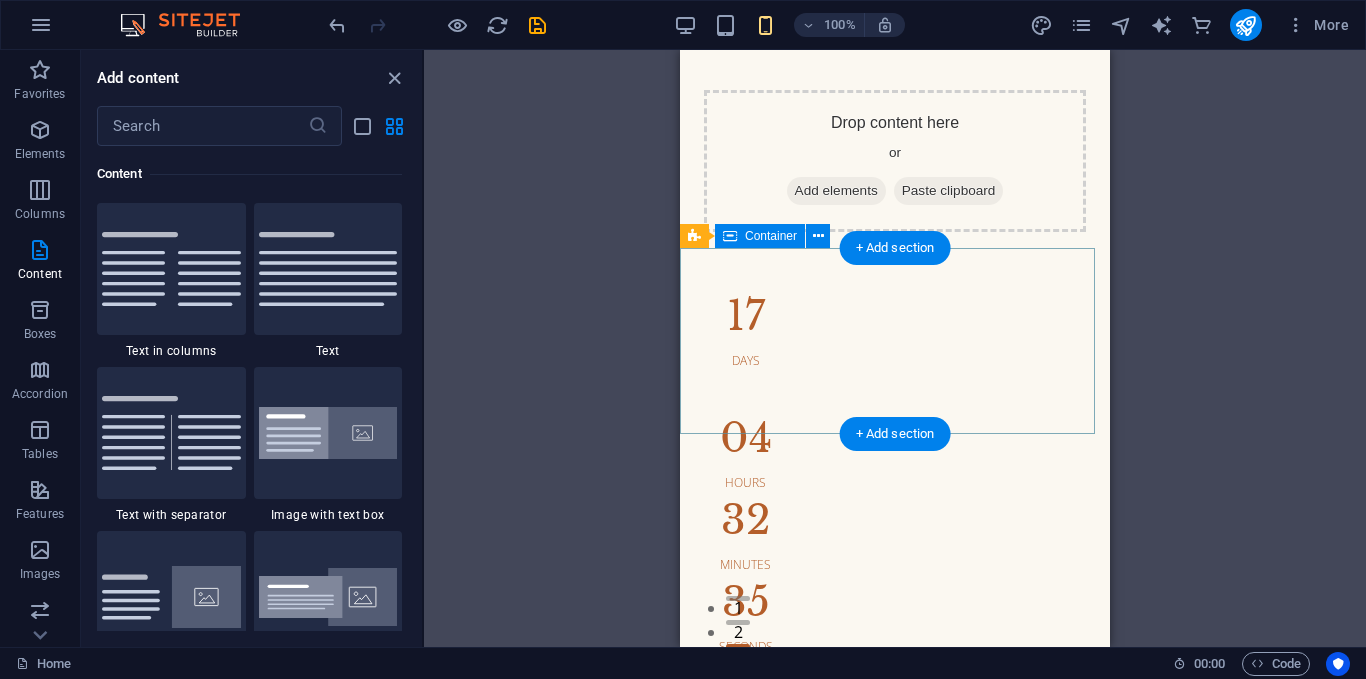 click on "[TIME] [TIME] [TIME] [TIME]" at bounding box center [895, 464] 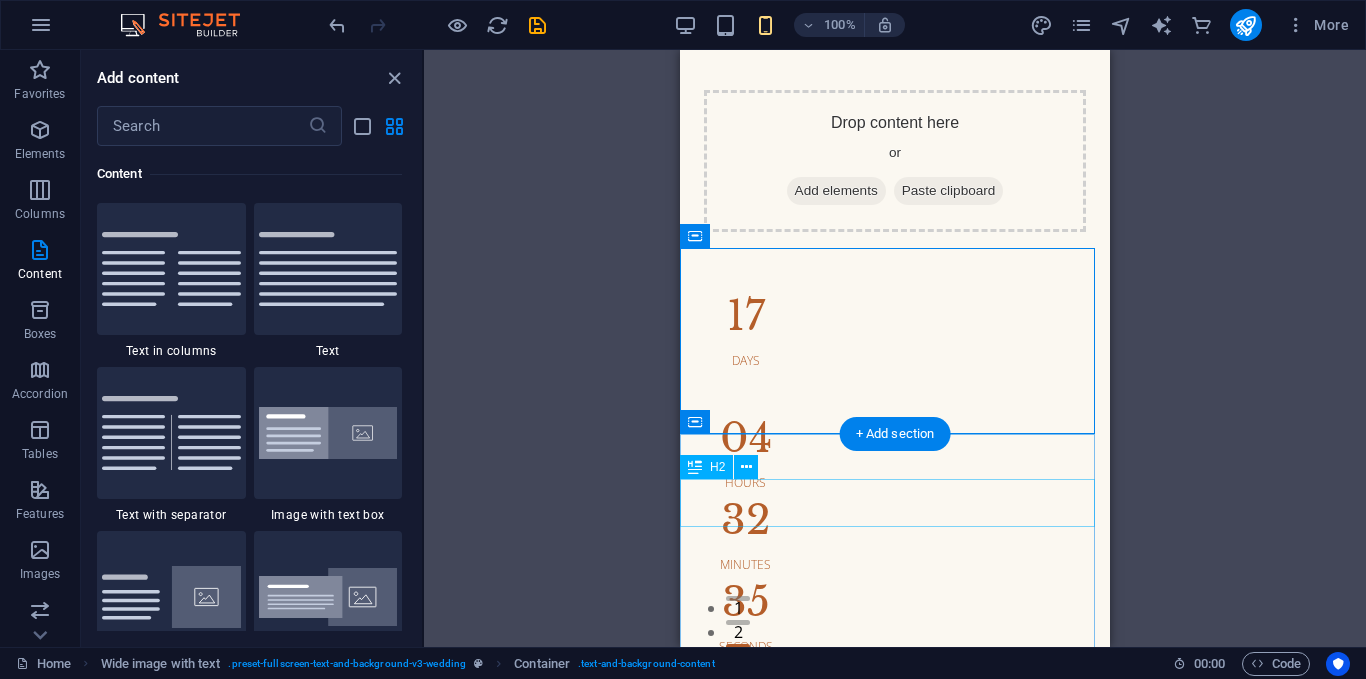 click on "Our Gallery" at bounding box center [895, 704] 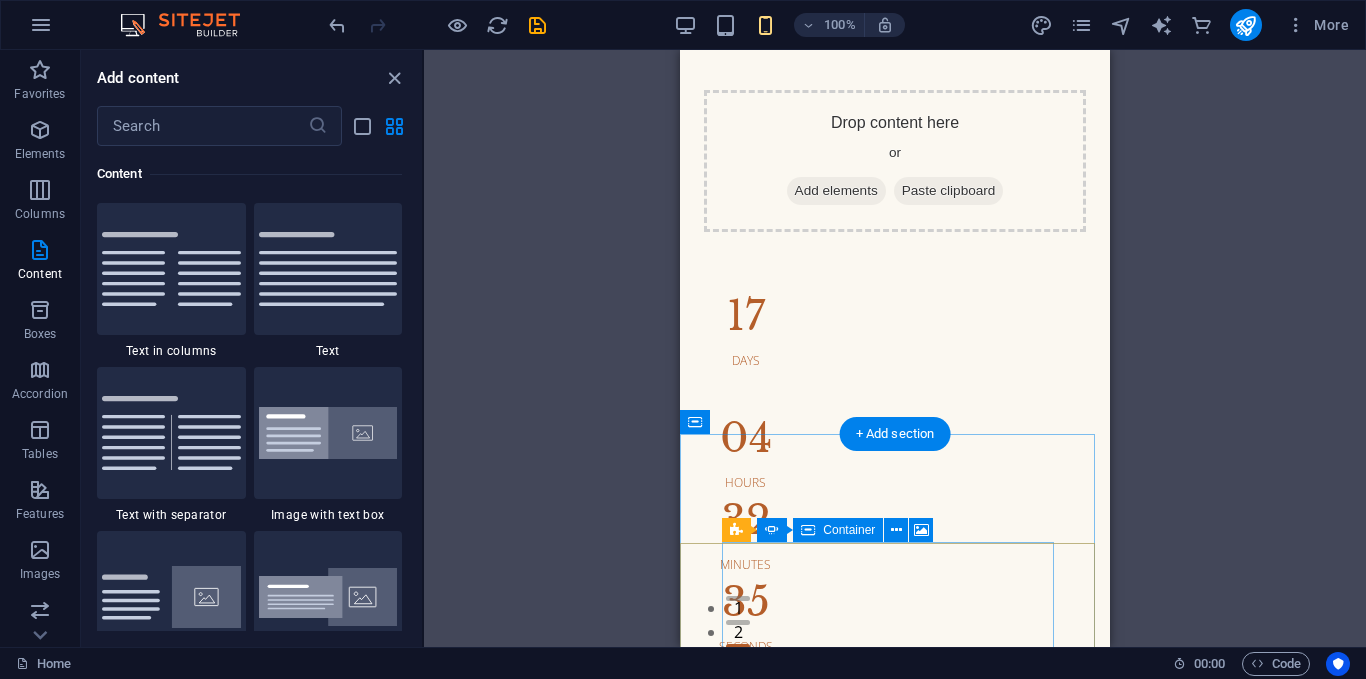 click on "Drop content here or  Add elements  Paste clipboard" at bounding box center (-359, 1838) 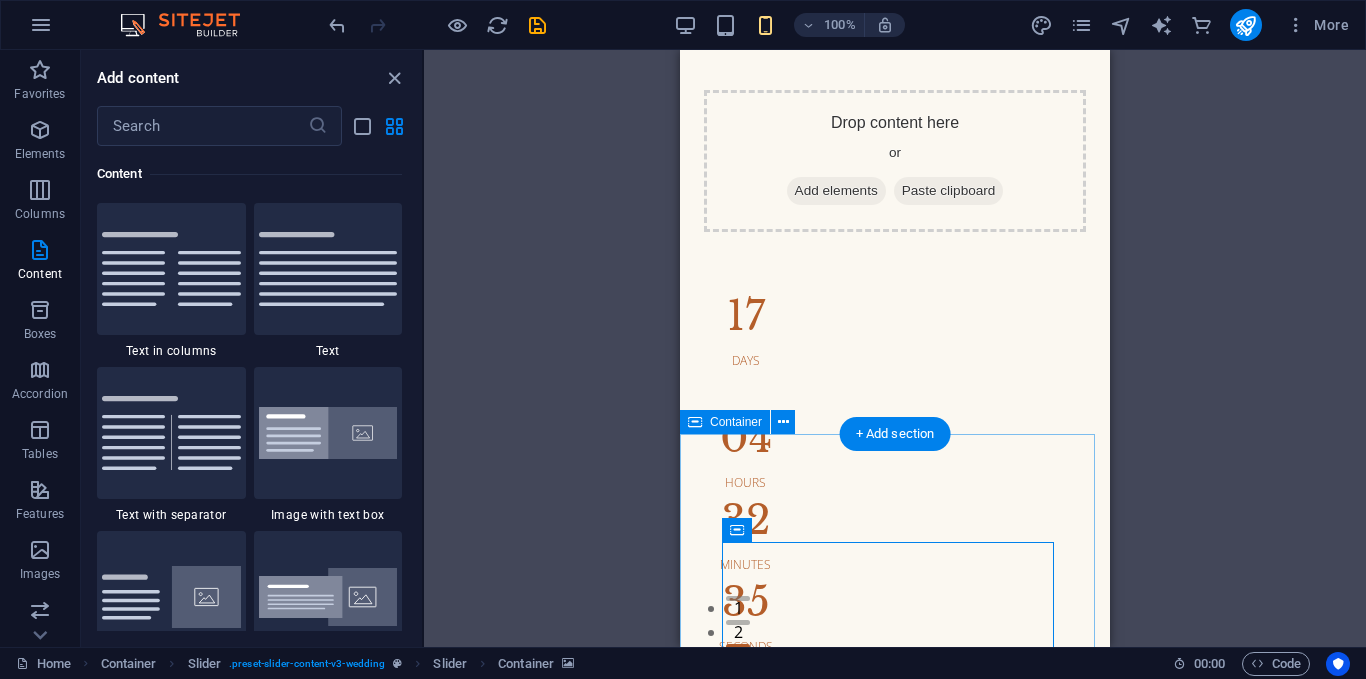 click on "Drop content here or  Add elements  Paste clipboard Drop content here or  Add elements  Paste clipboard Drop content here or  Add elements  Paste clipboard Drop content here or  Add elements  Paste clipboard Drop content here or  Add elements  Paste clipboard Drop content here or  Add elements  Paste clipboard Drop content here or  Add elements  Paste clipboard 1 2 3" at bounding box center (895, 870) 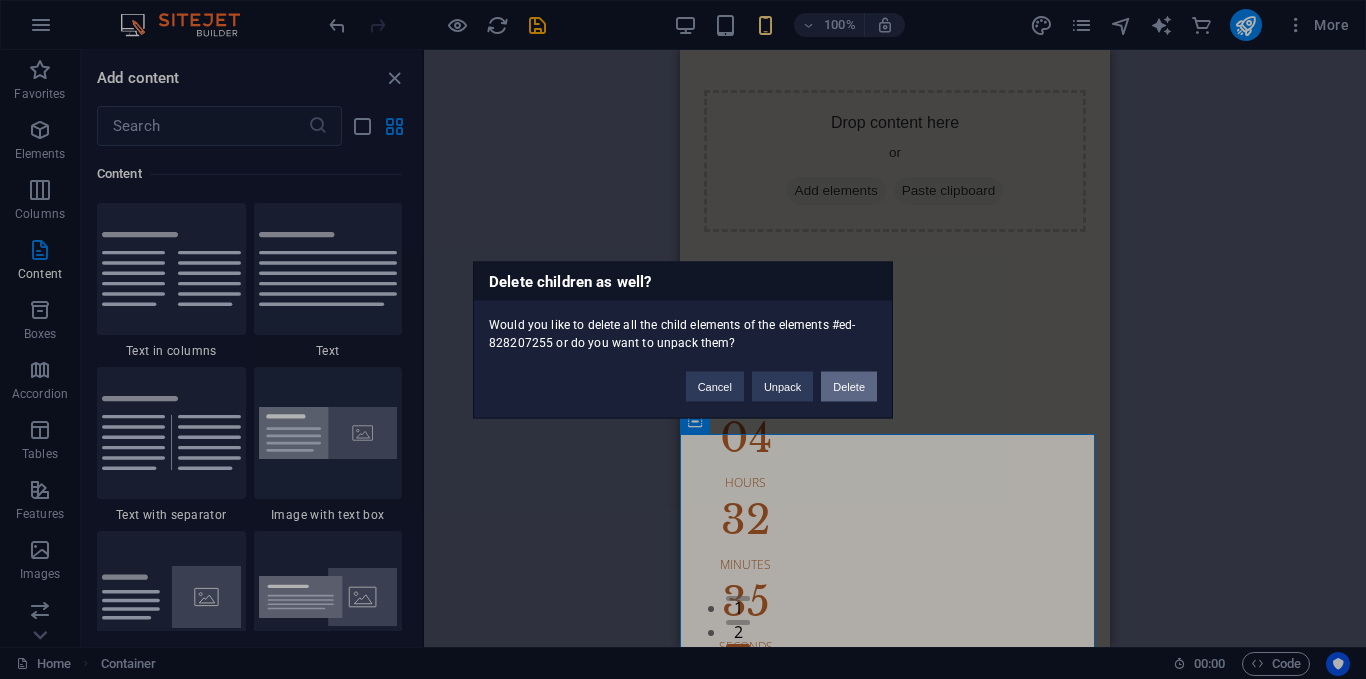 click on "Delete" at bounding box center [849, 386] 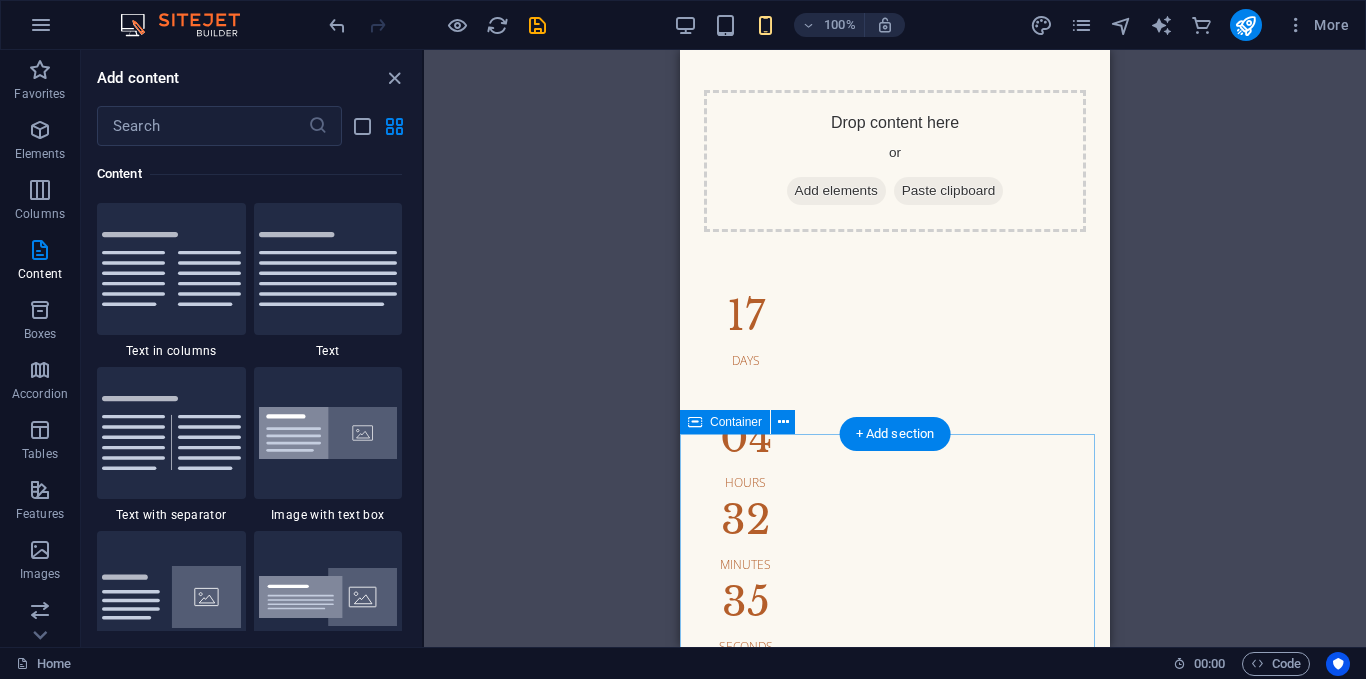 click on "Drop content here or  Add elements  Paste clipboard Will you attend? Please let us know if you’ll be joining us to celebrate this special day. If you have any questions or need further information, feel free to reach out using the form below.   I have read and understand the privacy policy. Unreadable? Load new Submit" at bounding box center (895, 1341) 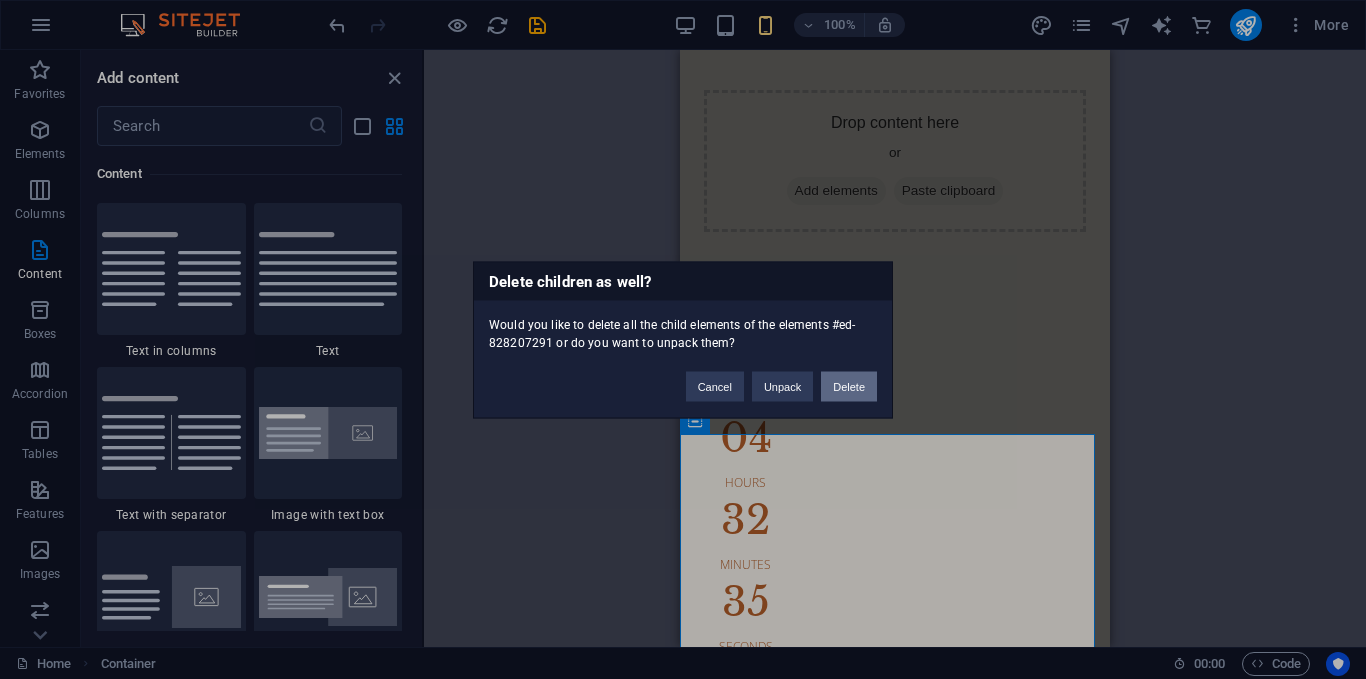click on "Delete" at bounding box center [849, 386] 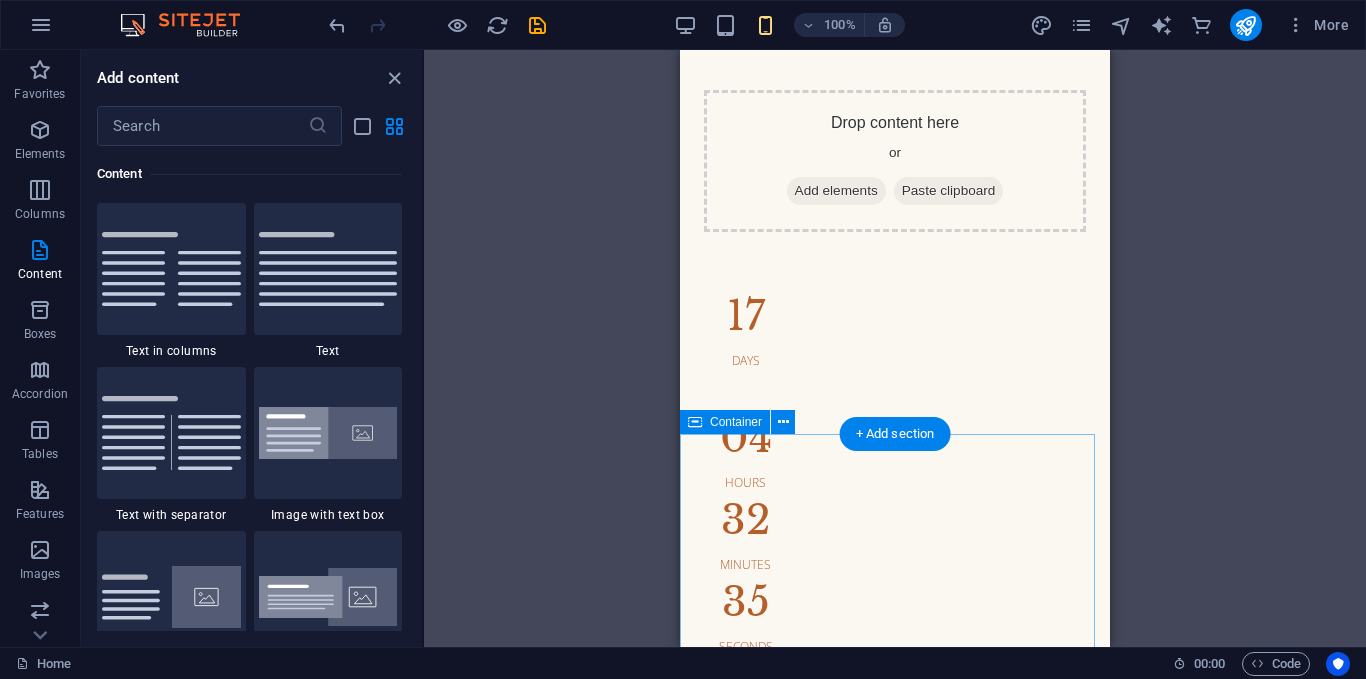 click on "FAQ How do I find the venue? Lorem ipsum dolor sit amet, consectetur adipiscing elit, sed do eiusmod tempor incididunt ut labore et dolore magna aliqua. Ut enim ad minim veniam, quis nostrud exercitation ullamco laboris nisi ut aliquip ex ea commodo consequat. Duis aute irure dolor in reprehenderit in voluptate. Where can I park? Lorem ipsum dolor sit amet, consectetur adipiscing elit, sed do eiusmod tempor incididunt ut labore et dolore magna aliqua. Ut enim ad minim veniam, quis nostrud exercitation ullamco laboris nisi ut aliquip ex ea commodo consequat. Duis aute irure dolor in reprehenderit in voluptate. Is there a dress code for the event? Lorem ipsum dolor sit amet, consectetur adipiscing elit, sed do eiusmod tempor incididunt ut labore et dolore magna aliqua. Ut enim ad minim veniam, quis nostrud exercitation ullamco laboris nisi ut aliquip ex ea commodo consequat. Duis aute irure dolor in reprehenderit in voluptate. Are children welcome at the wedding? Where can out-of-town guests stay?" at bounding box center (895, 1439) 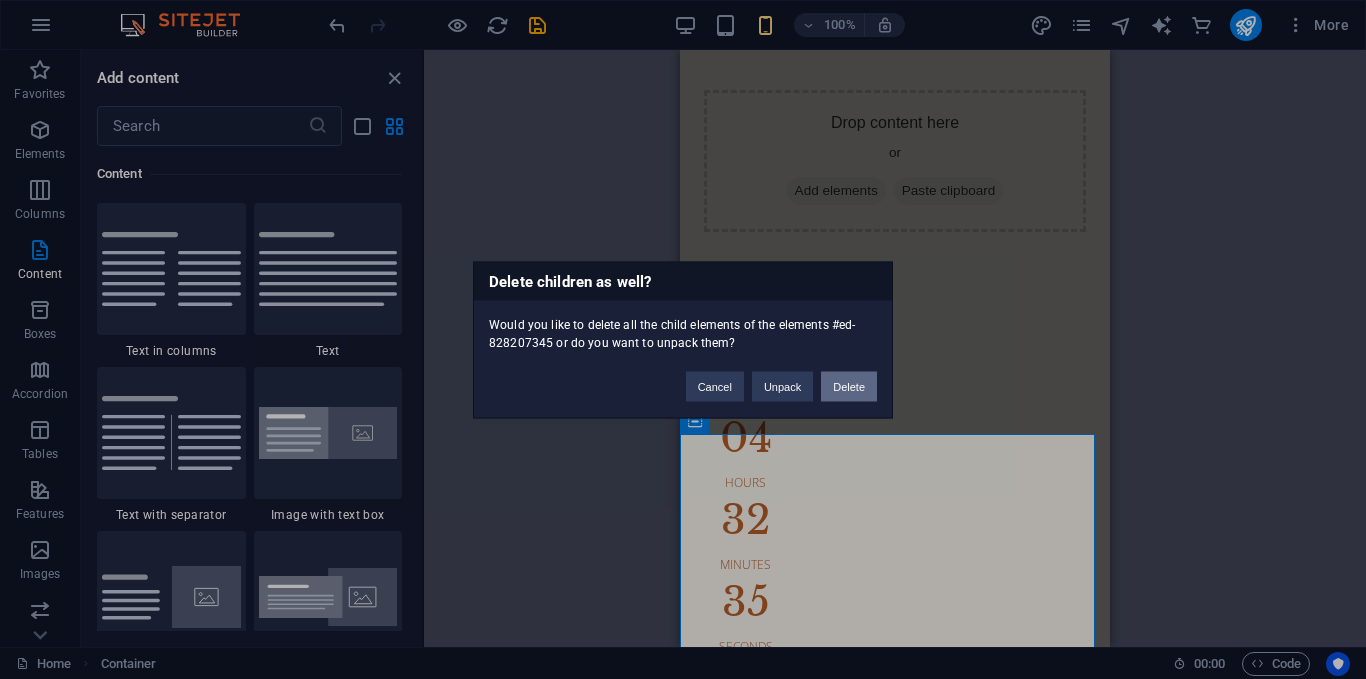 click on "Delete" at bounding box center [849, 386] 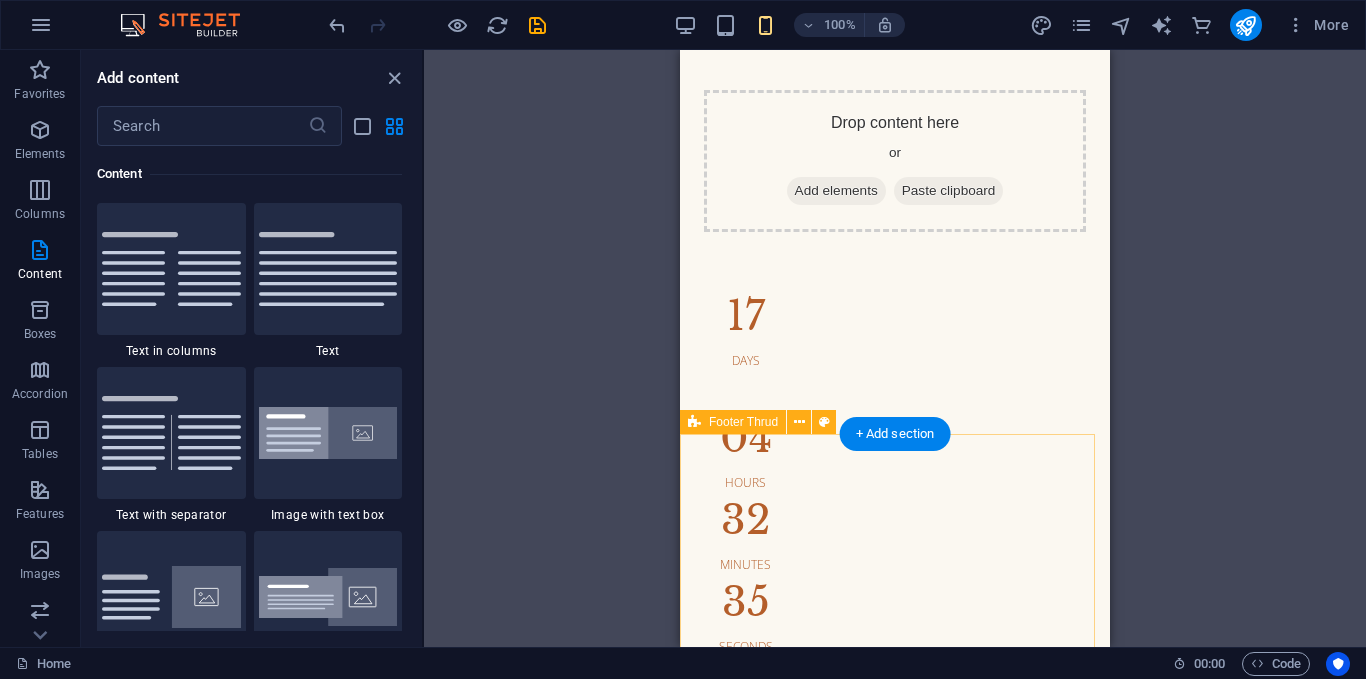 click on "Welcome Our Story Event Details Contact
example.com   Legal Notice  |  Privacy Policy" at bounding box center (895, 837) 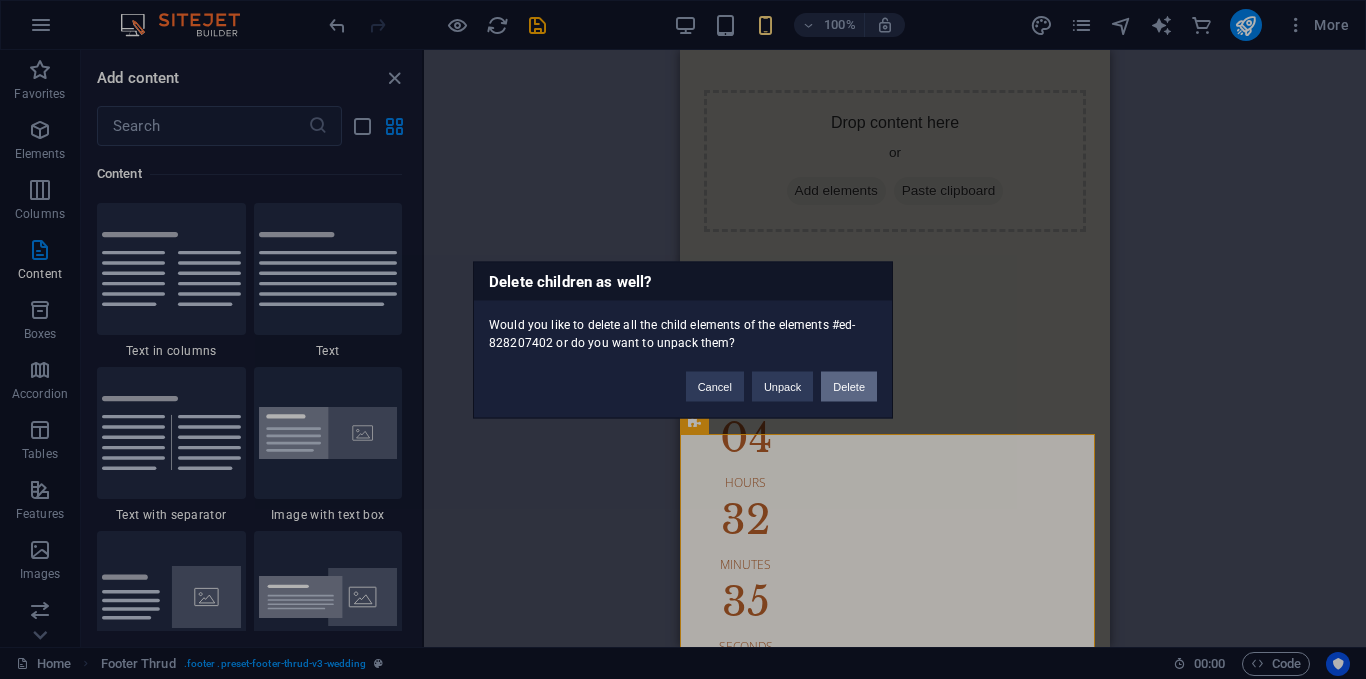 type 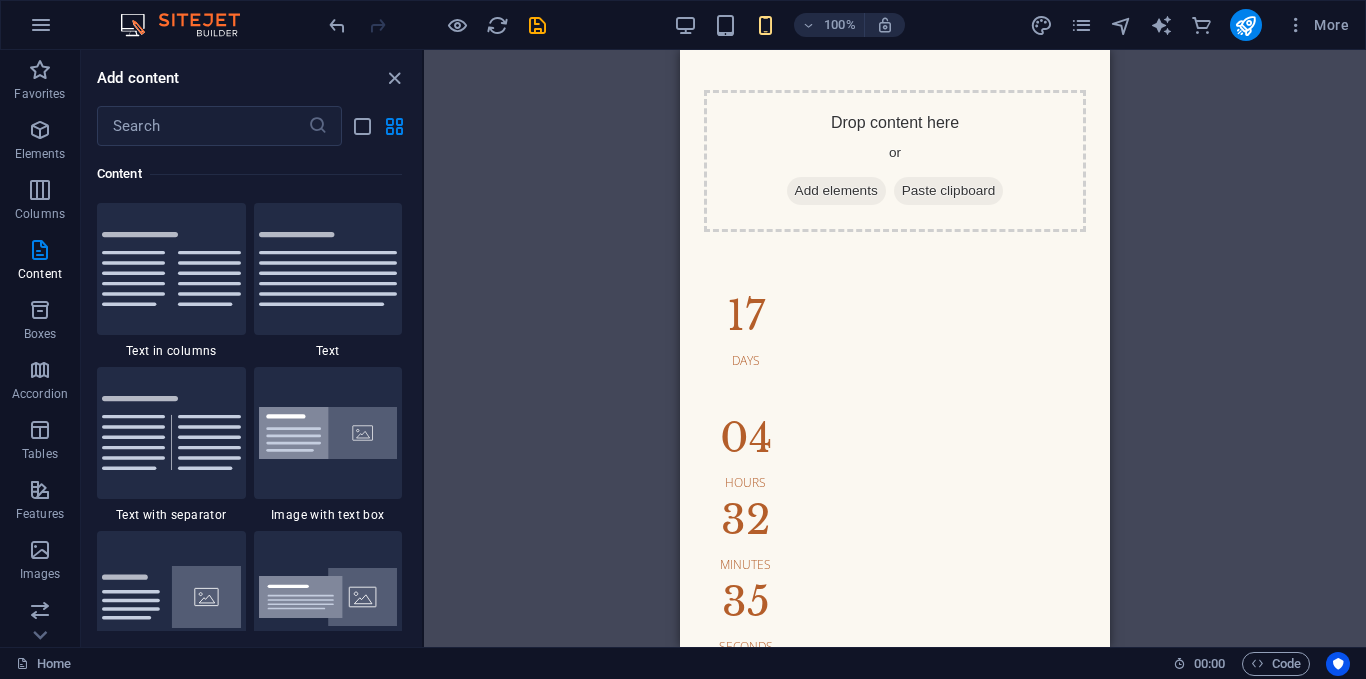 drag, startPoint x: 1107, startPoint y: 476, endPoint x: 1099, endPoint y: 327, distance: 149.21461 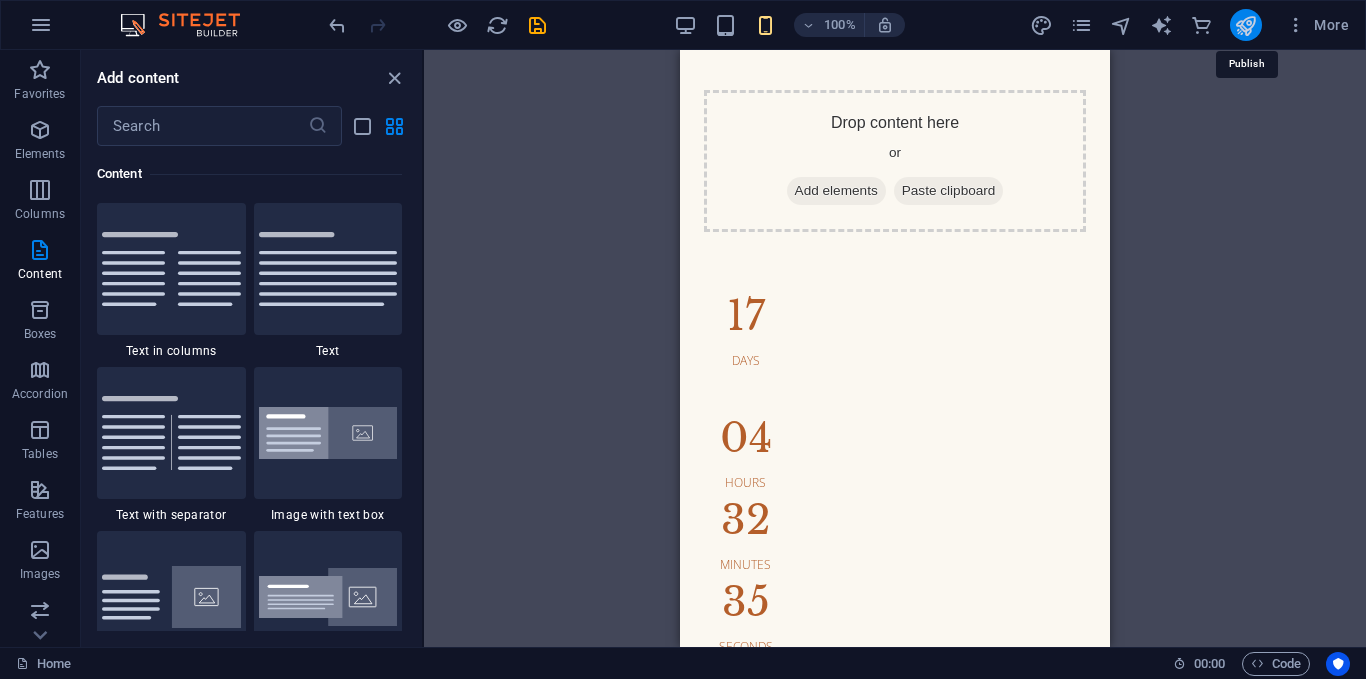 click at bounding box center (1245, 25) 